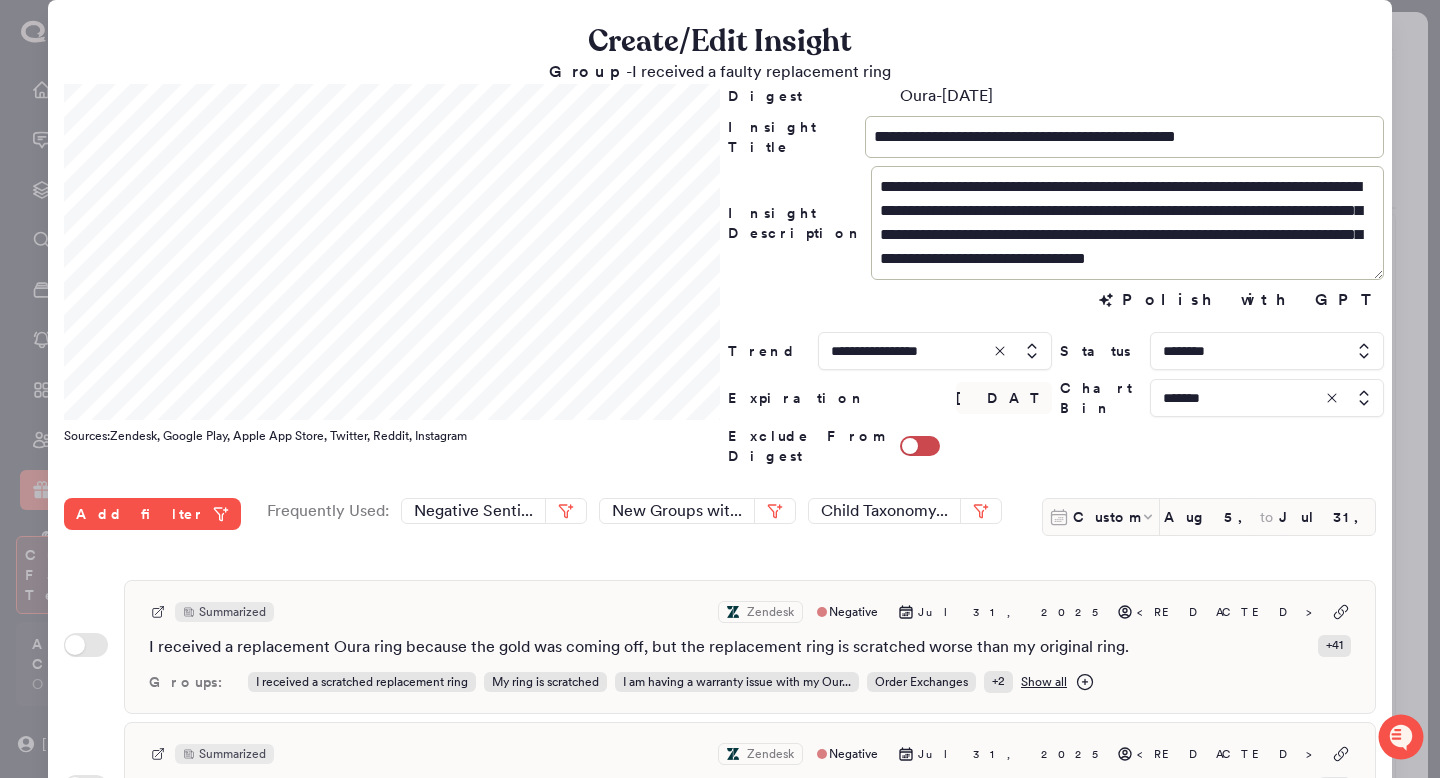 scroll, scrollTop: 0, scrollLeft: 0, axis: both 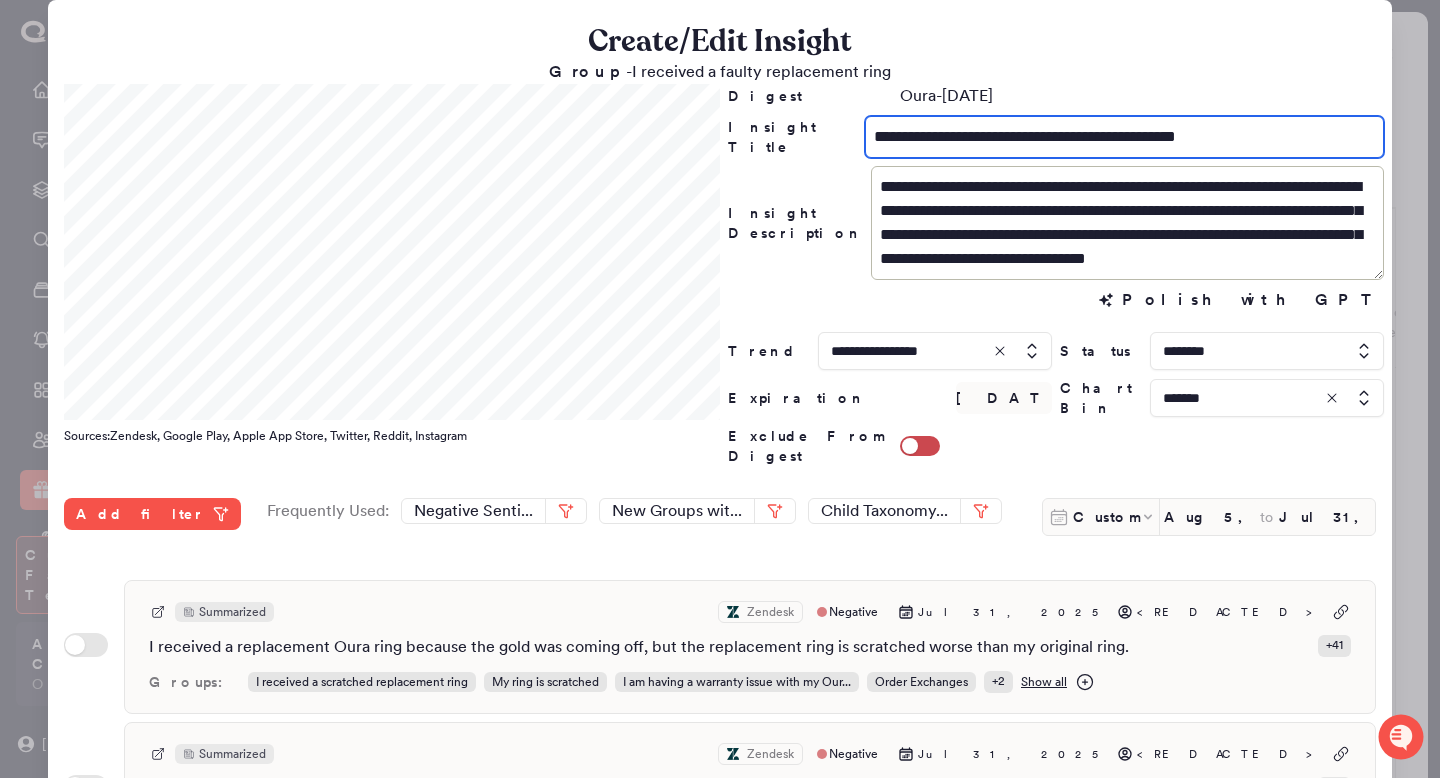 drag, startPoint x: 942, startPoint y: 141, endPoint x: 826, endPoint y: 139, distance: 116.01724 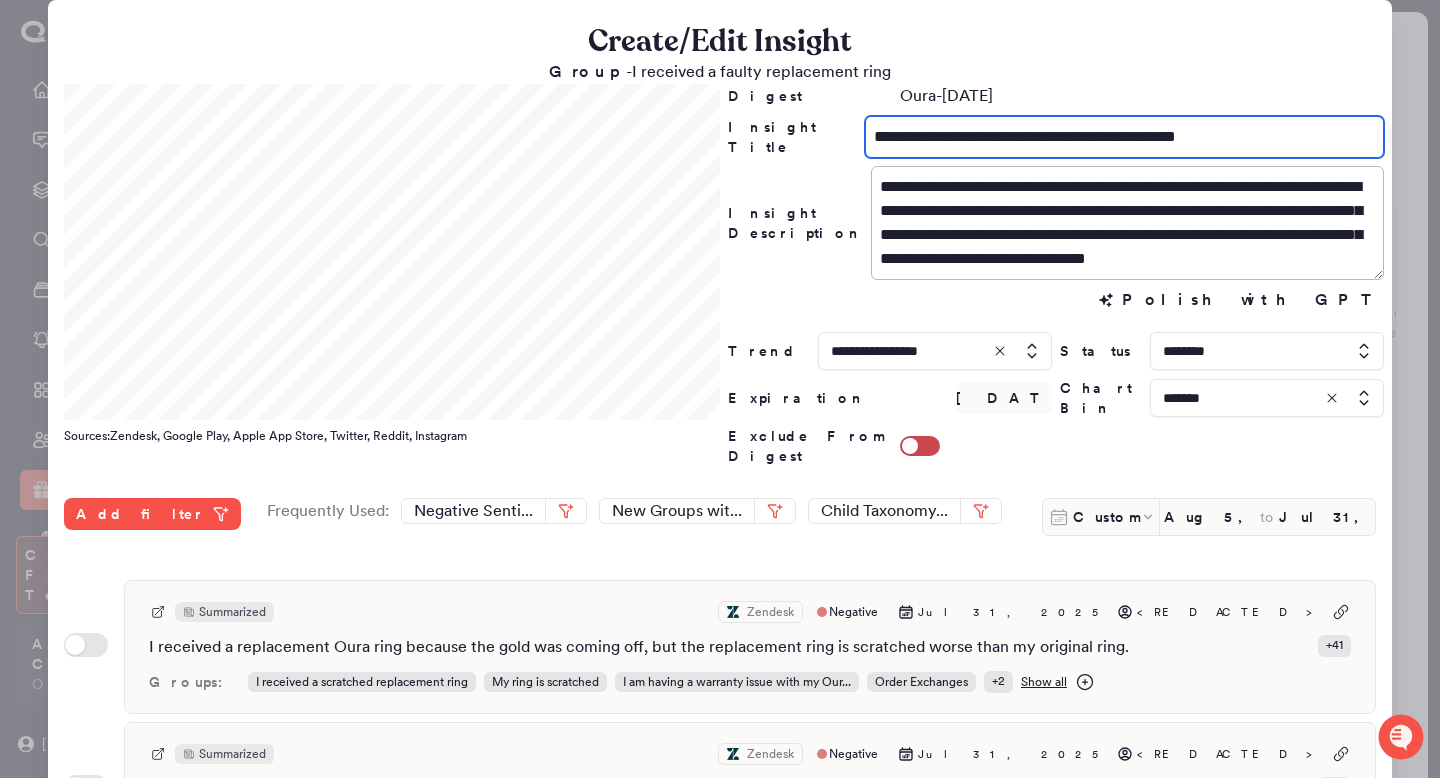 click on "**********" at bounding box center [1056, 137] 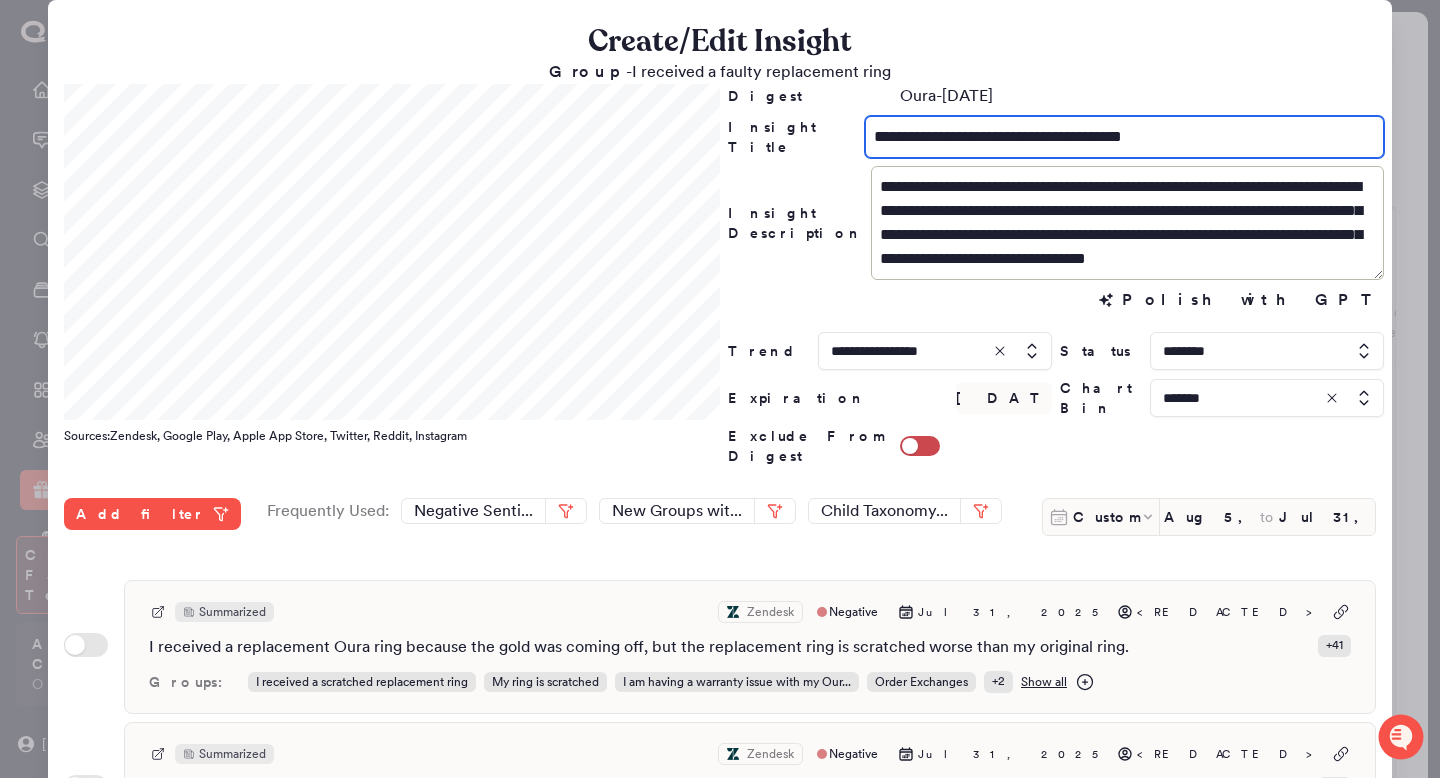 click on "**********" at bounding box center (1124, 137) 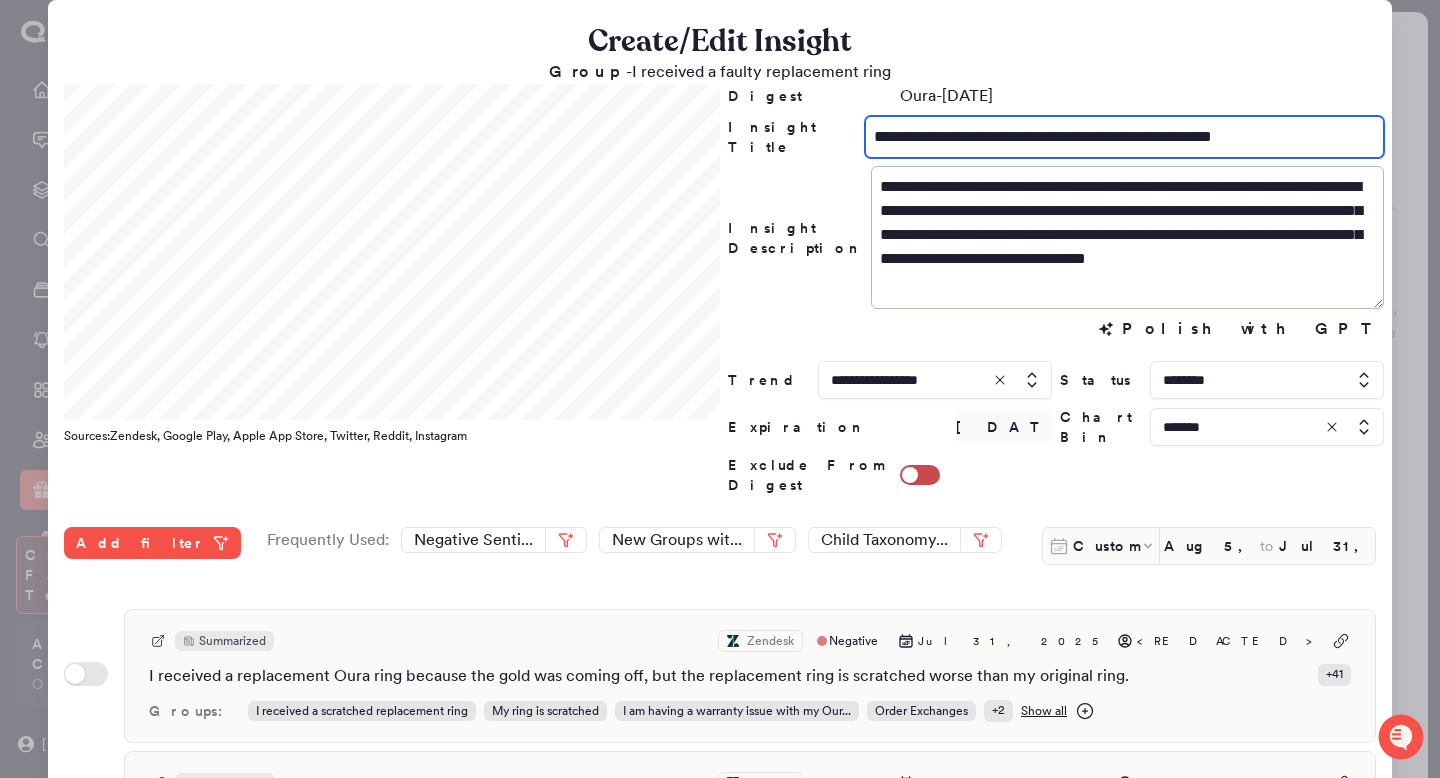 drag, startPoint x: 1371, startPoint y: 274, endPoint x: 1379, endPoint y: 303, distance: 30.083218 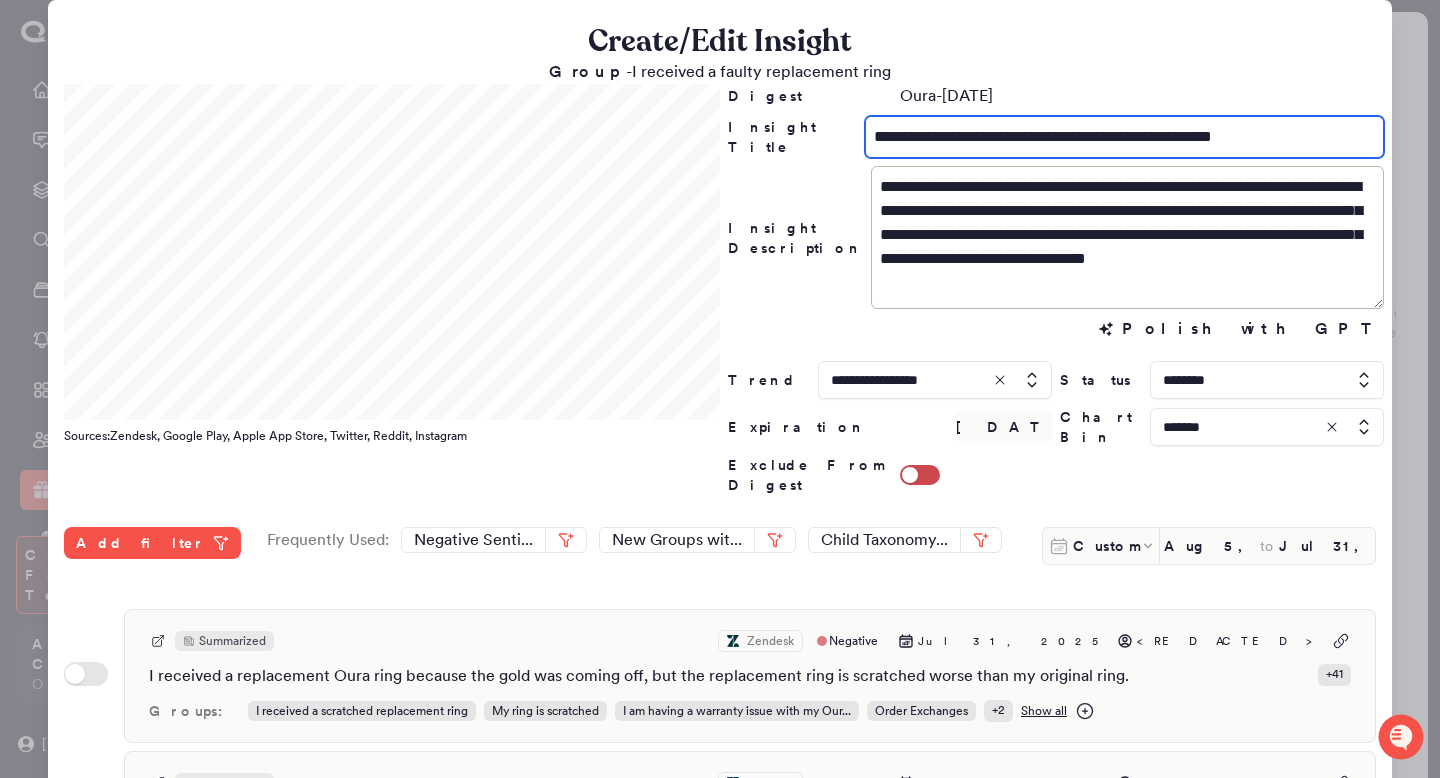 click on "**********" at bounding box center (720, 689) 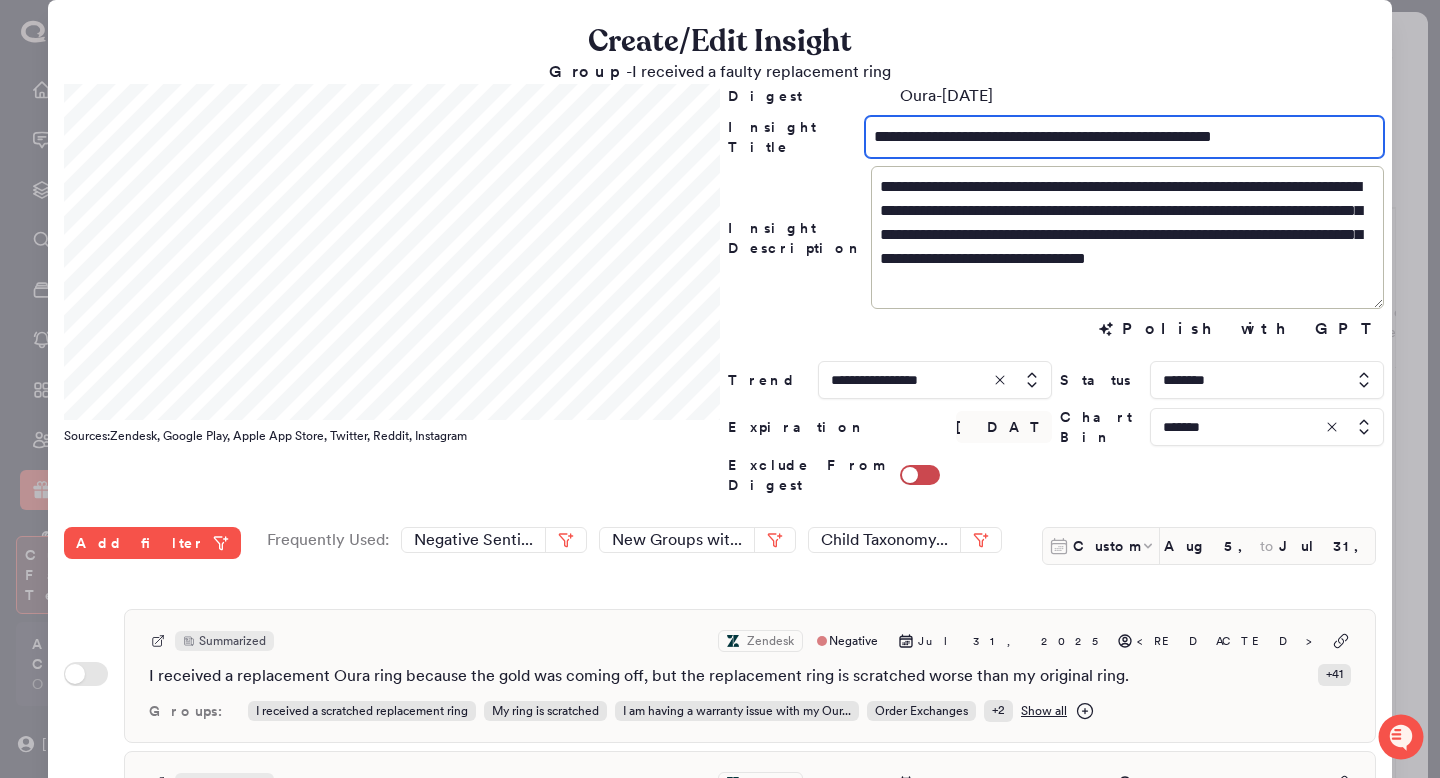 type on "**********" 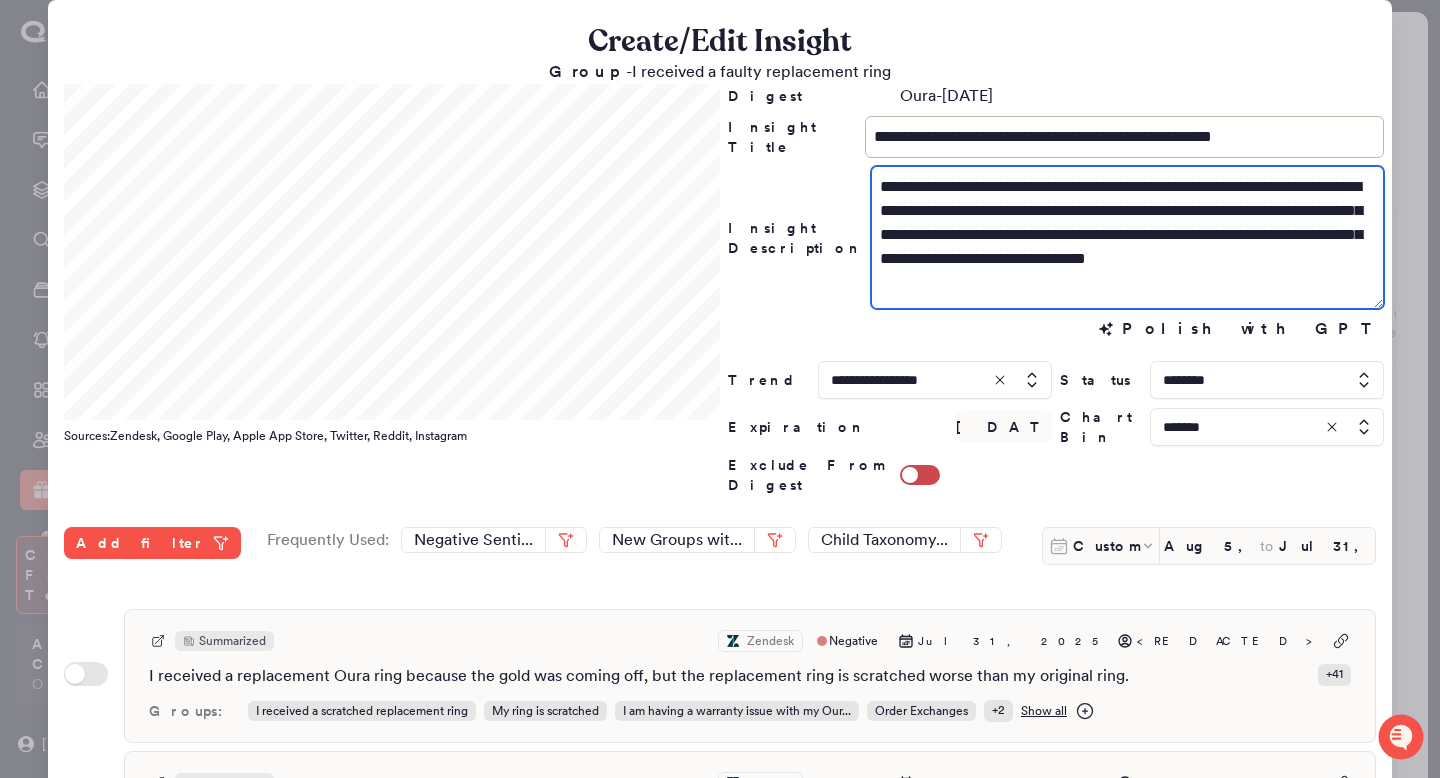 drag, startPoint x: 1137, startPoint y: 213, endPoint x: 1270, endPoint y: 191, distance: 134.80727 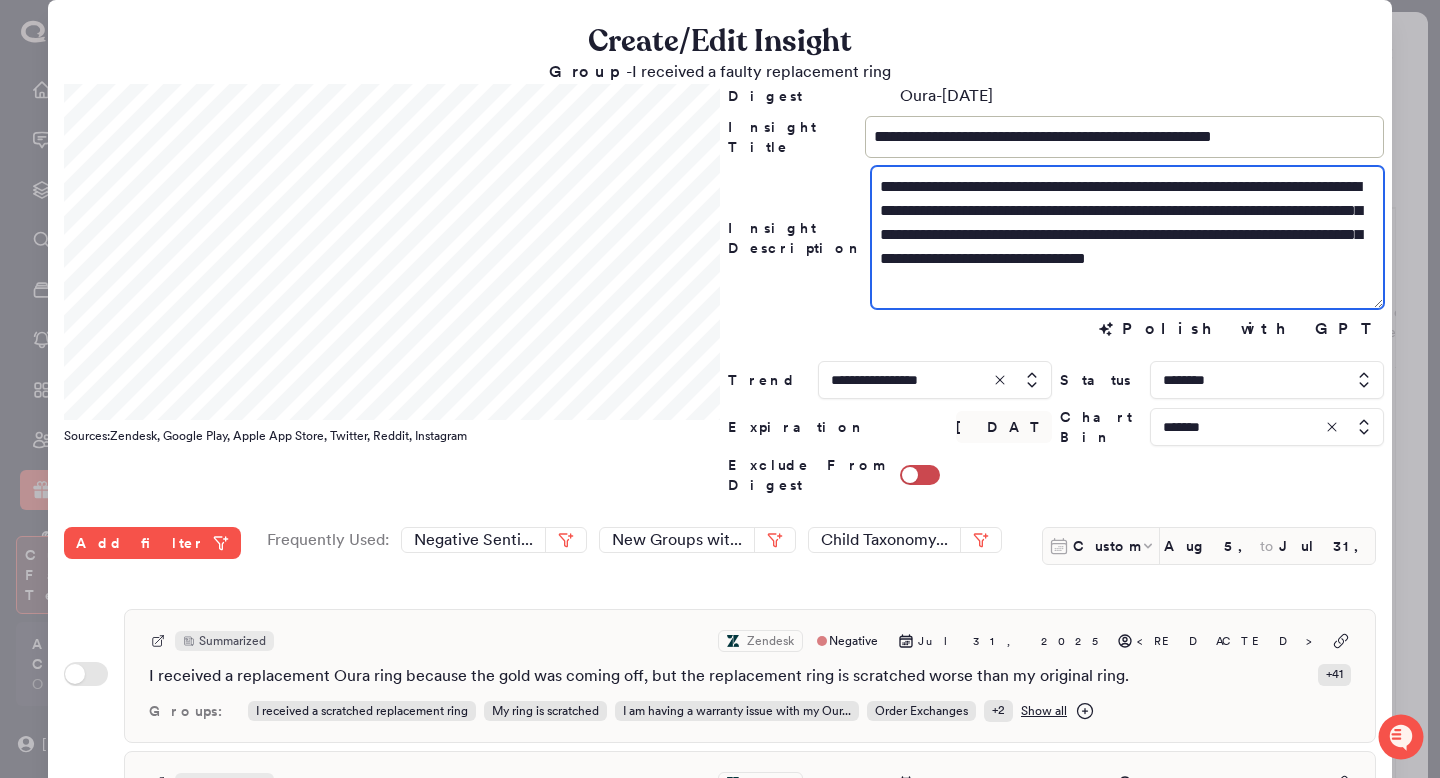 click on "**********" at bounding box center (1127, 237) 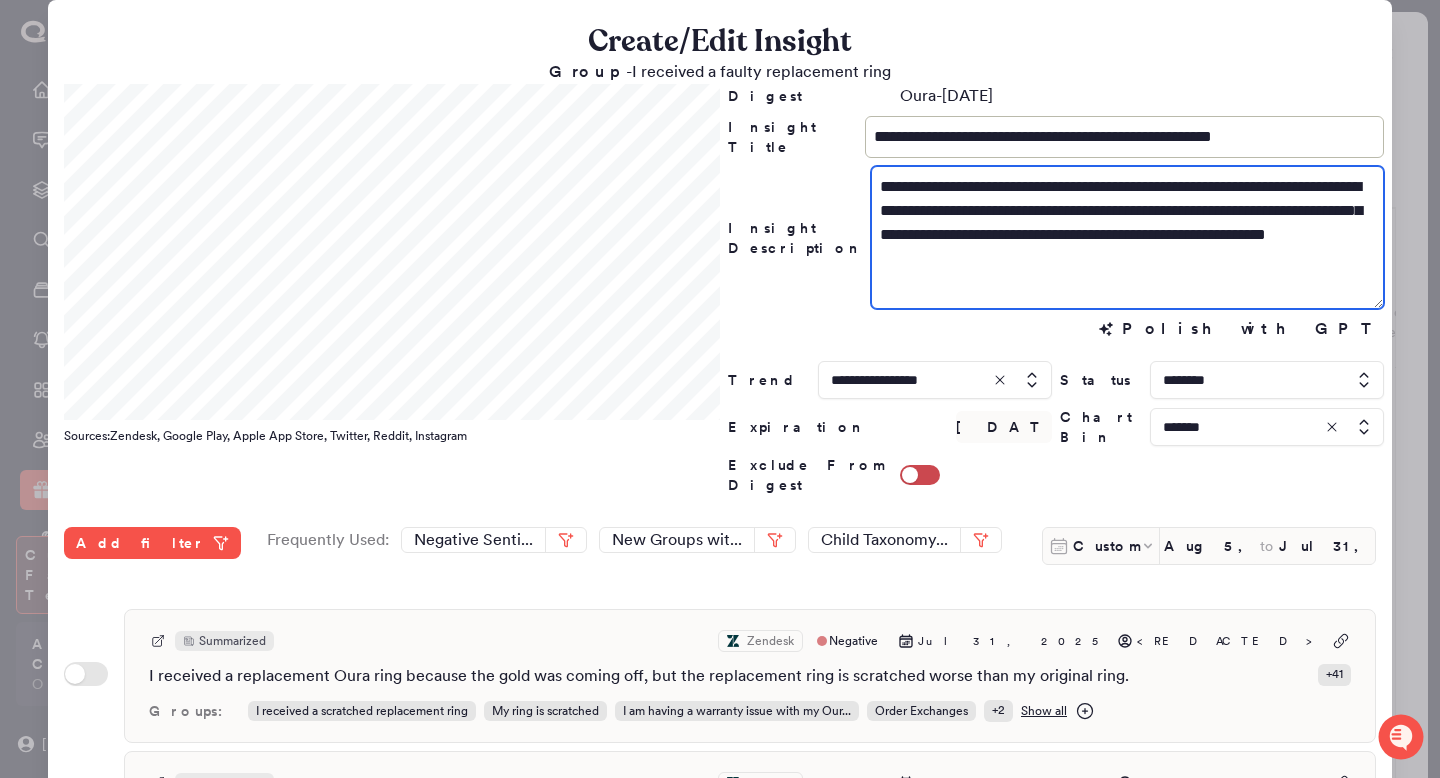 click on "**********" at bounding box center [1127, 237] 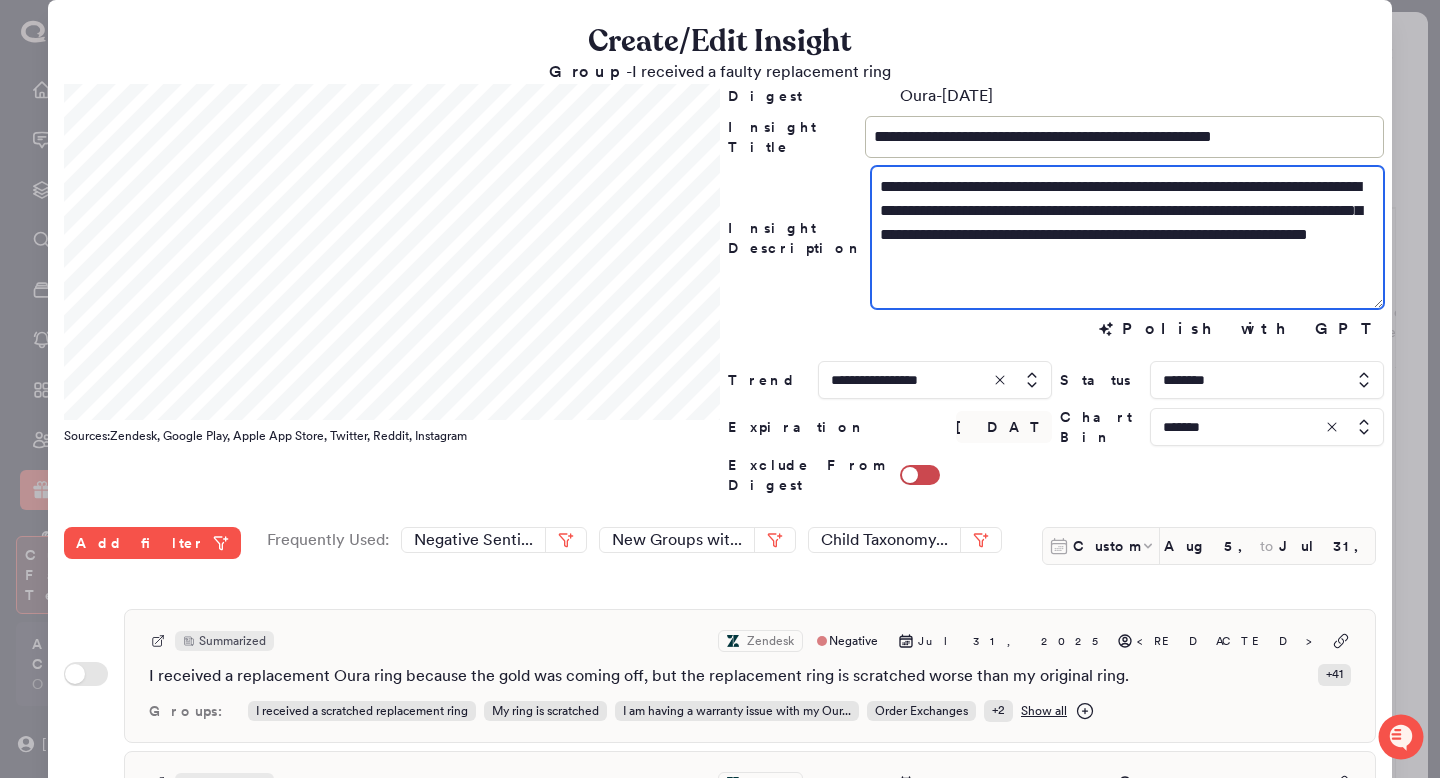 drag, startPoint x: 945, startPoint y: 237, endPoint x: 1000, endPoint y: 219, distance: 57.870544 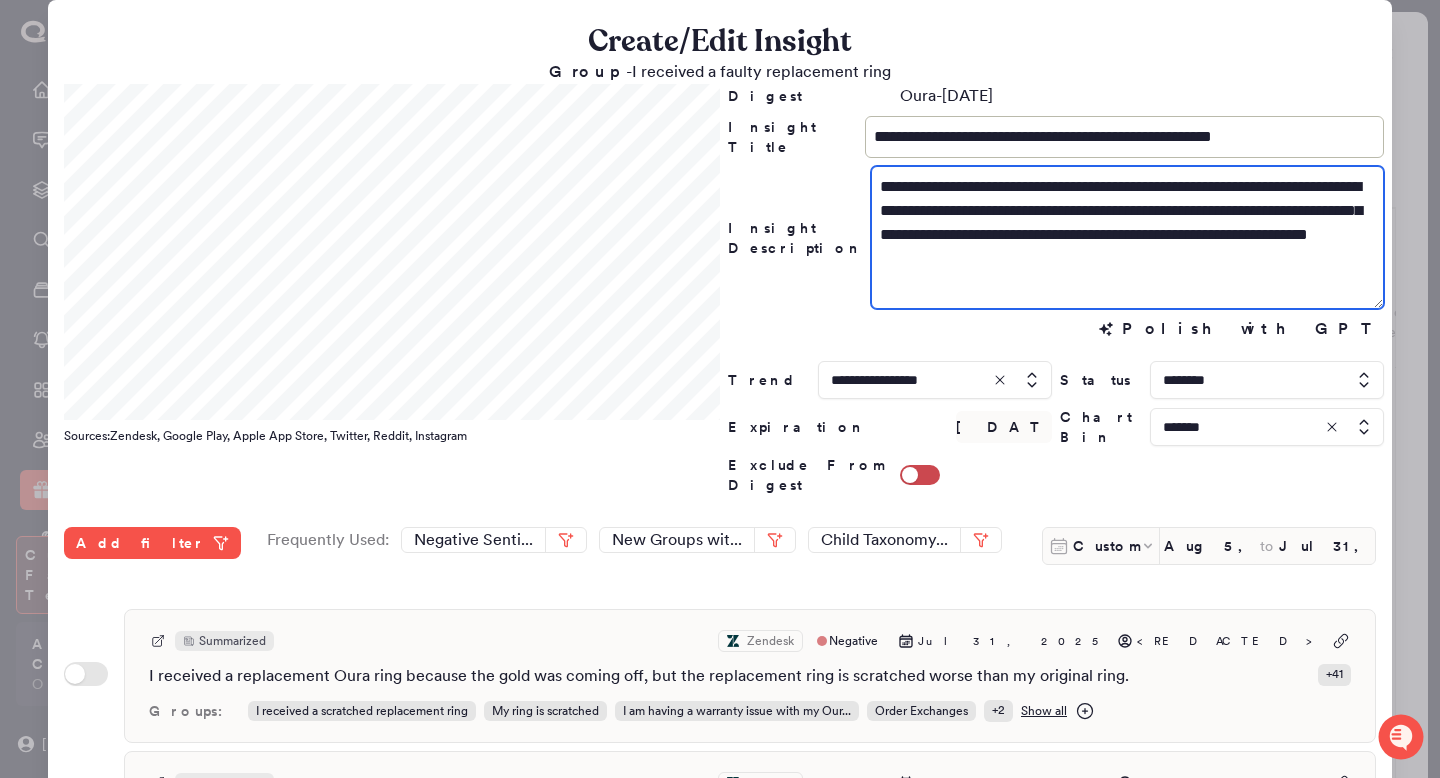 click on "**********" at bounding box center (1127, 237) 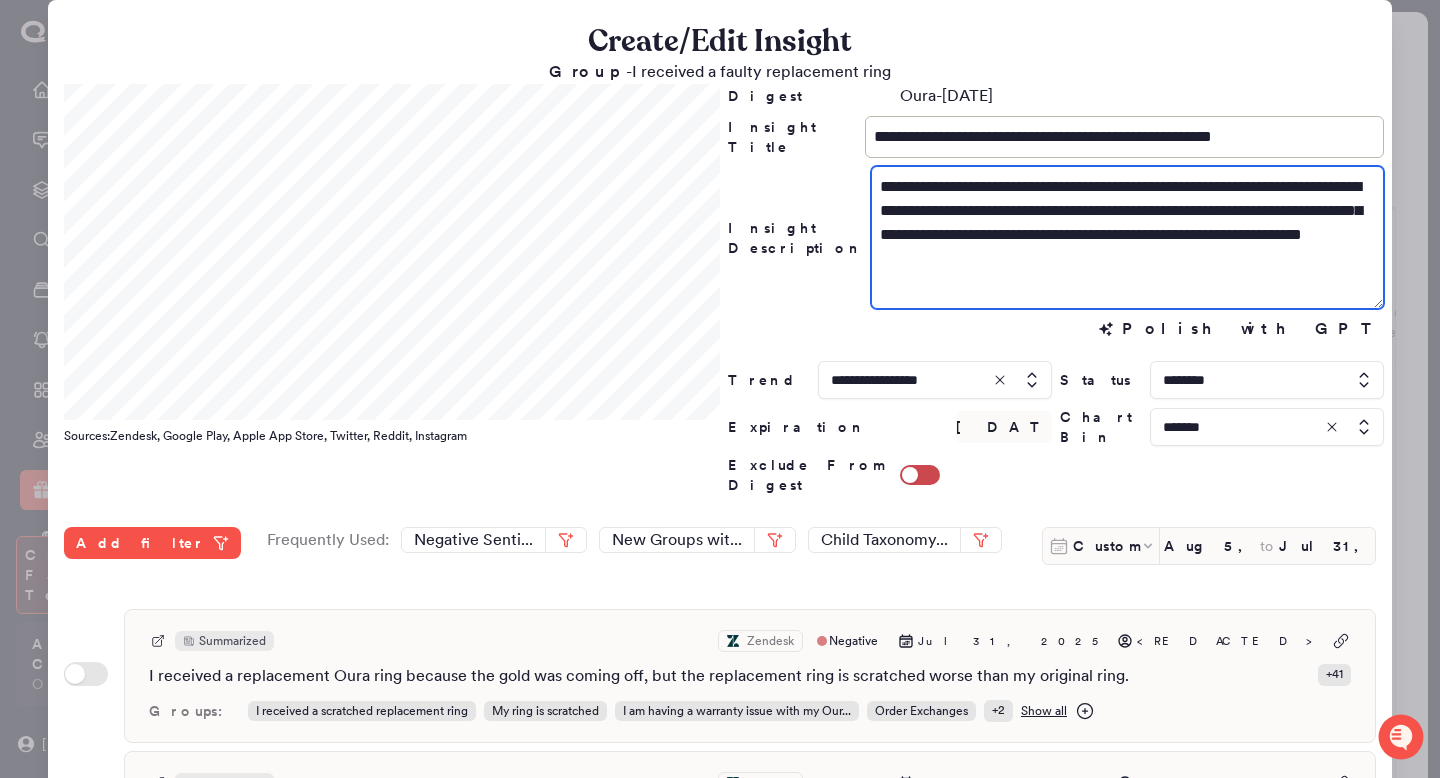click on "**********" at bounding box center [1127, 237] 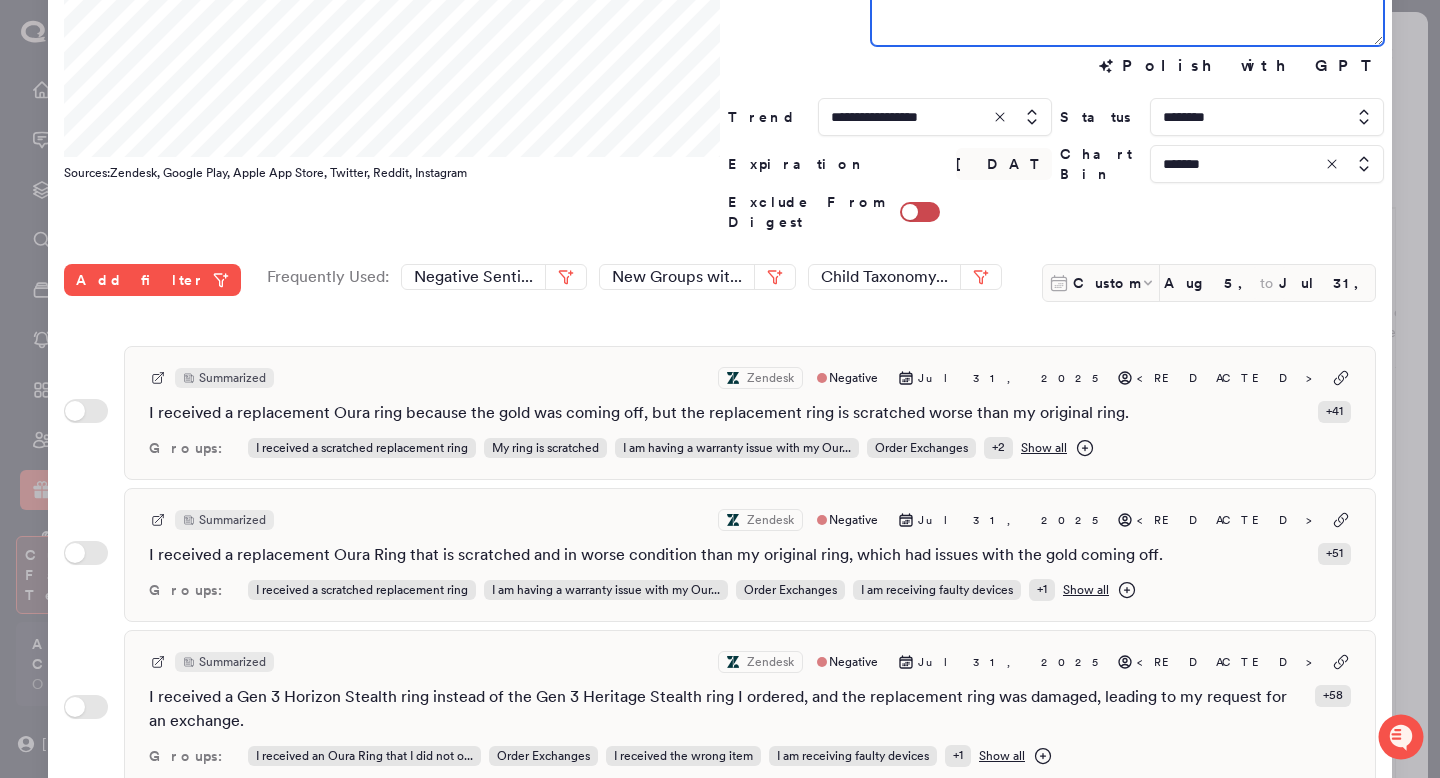 scroll, scrollTop: 266, scrollLeft: 0, axis: vertical 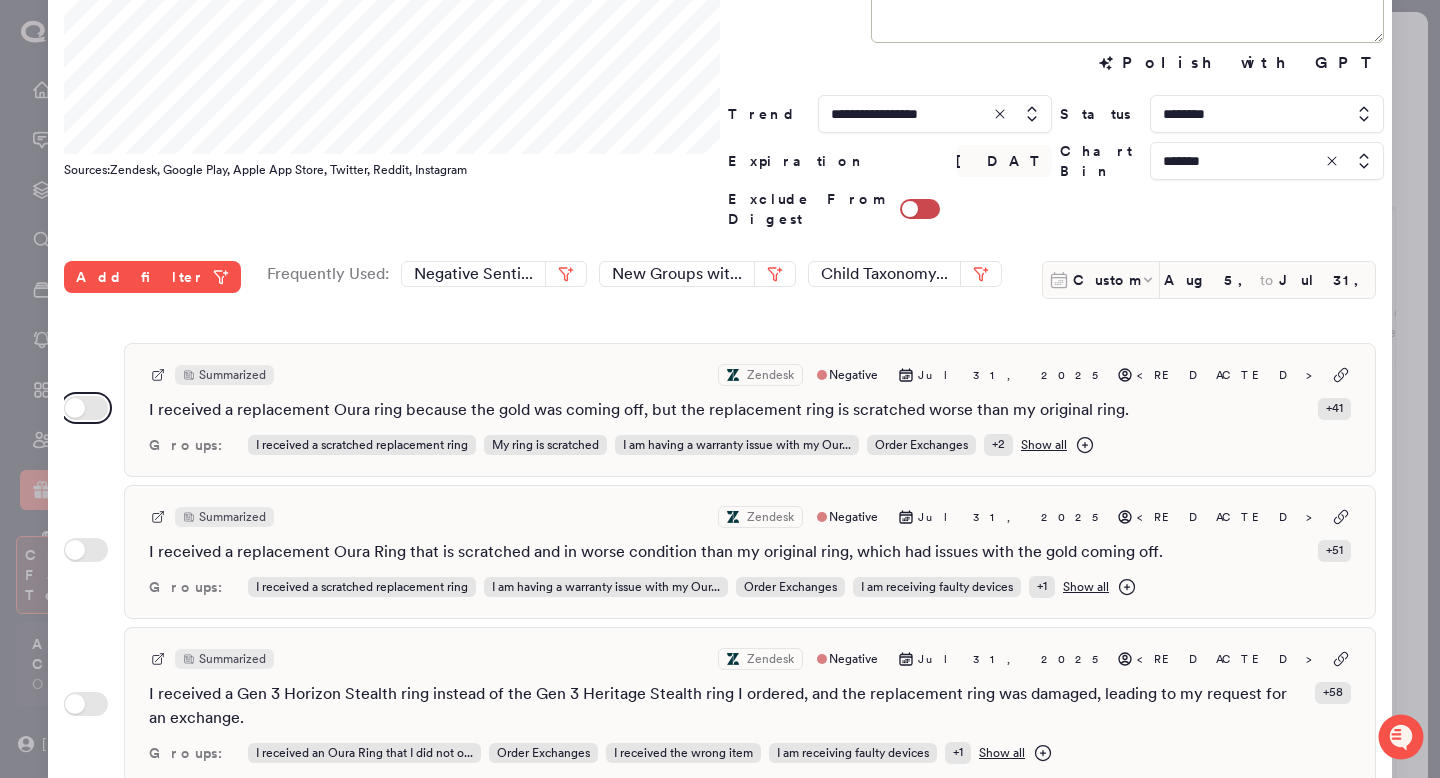 click on "Use setting" at bounding box center [86, 408] 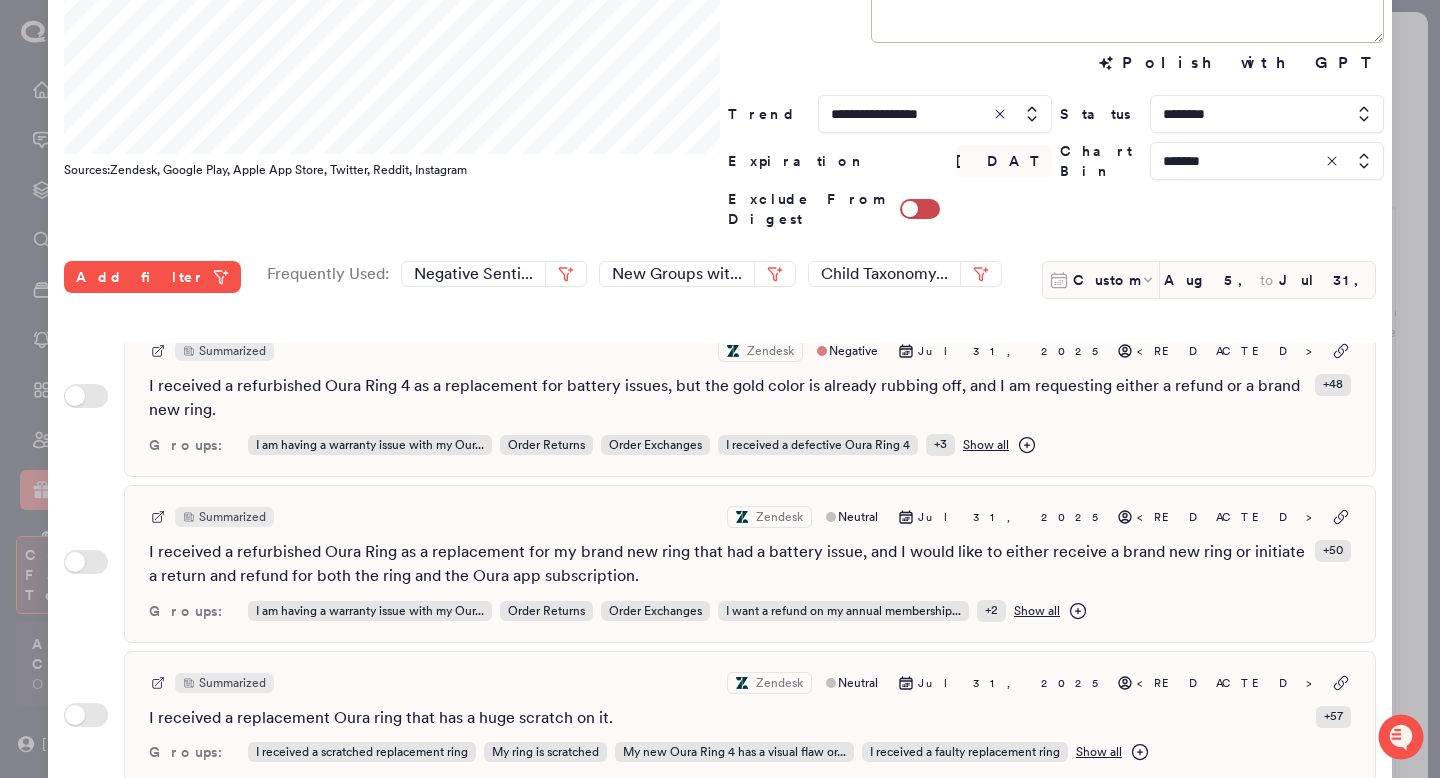 scroll, scrollTop: 766, scrollLeft: 0, axis: vertical 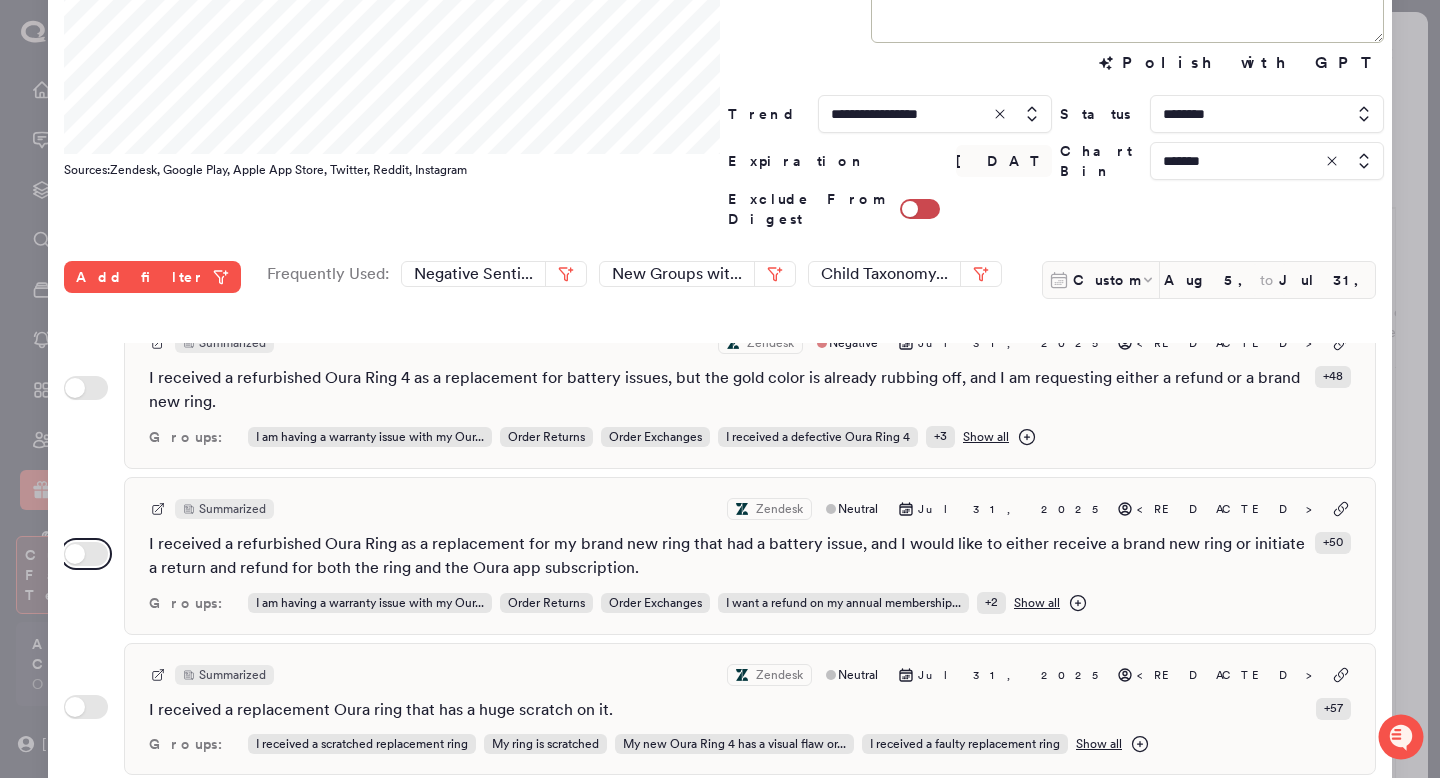 click on "Use setting" at bounding box center [86, 554] 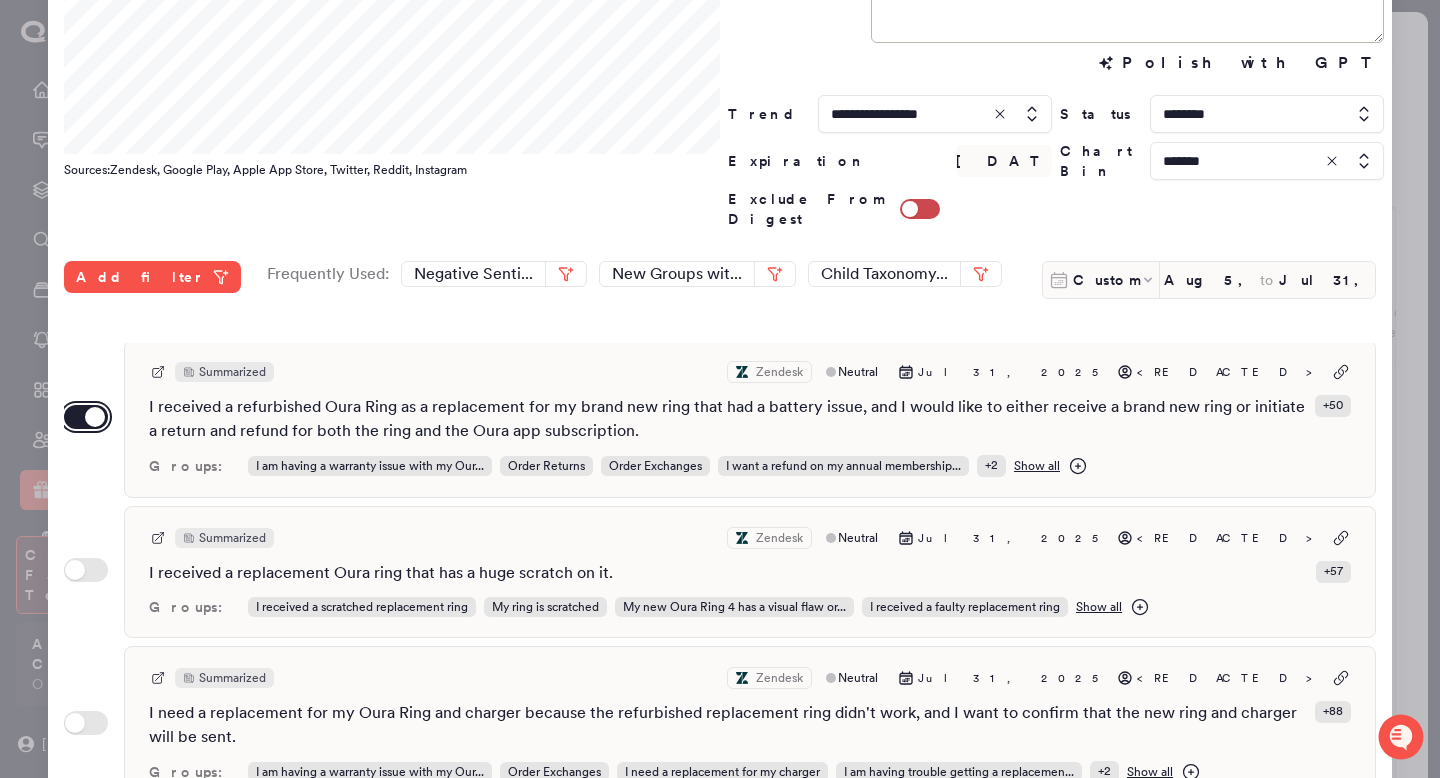 scroll, scrollTop: 904, scrollLeft: 0, axis: vertical 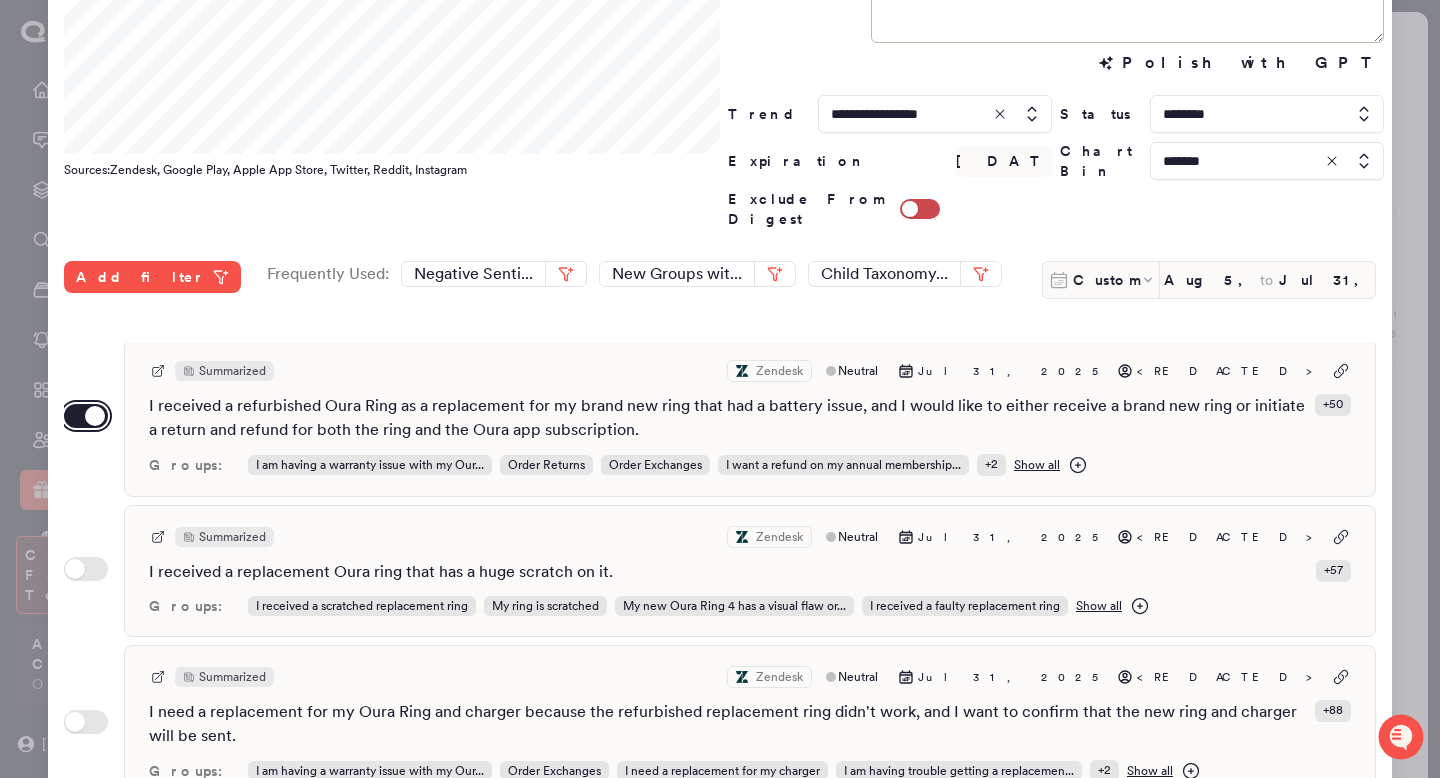 click on "Use setting" at bounding box center (86, 416) 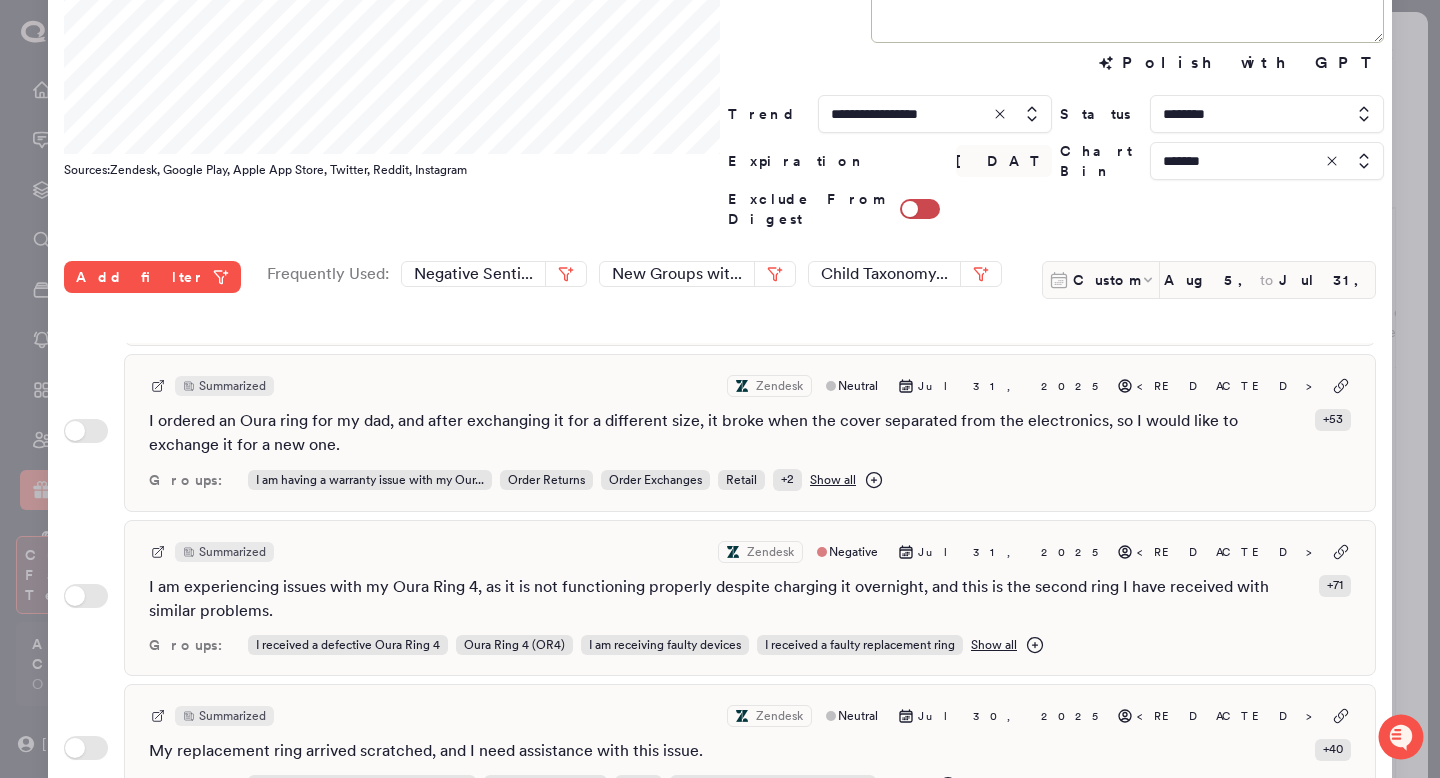 scroll, scrollTop: 1821, scrollLeft: 0, axis: vertical 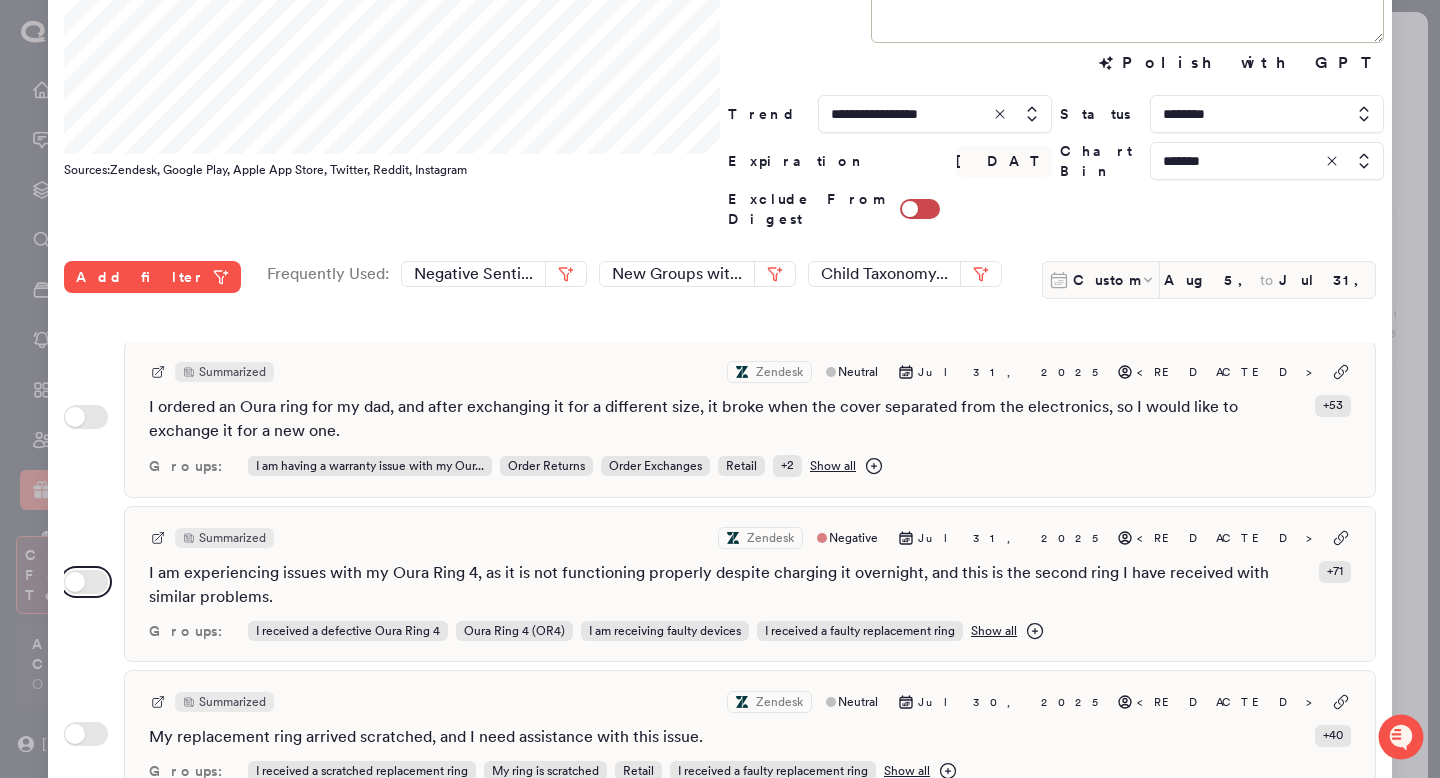 click on "Use setting" at bounding box center (86, 582) 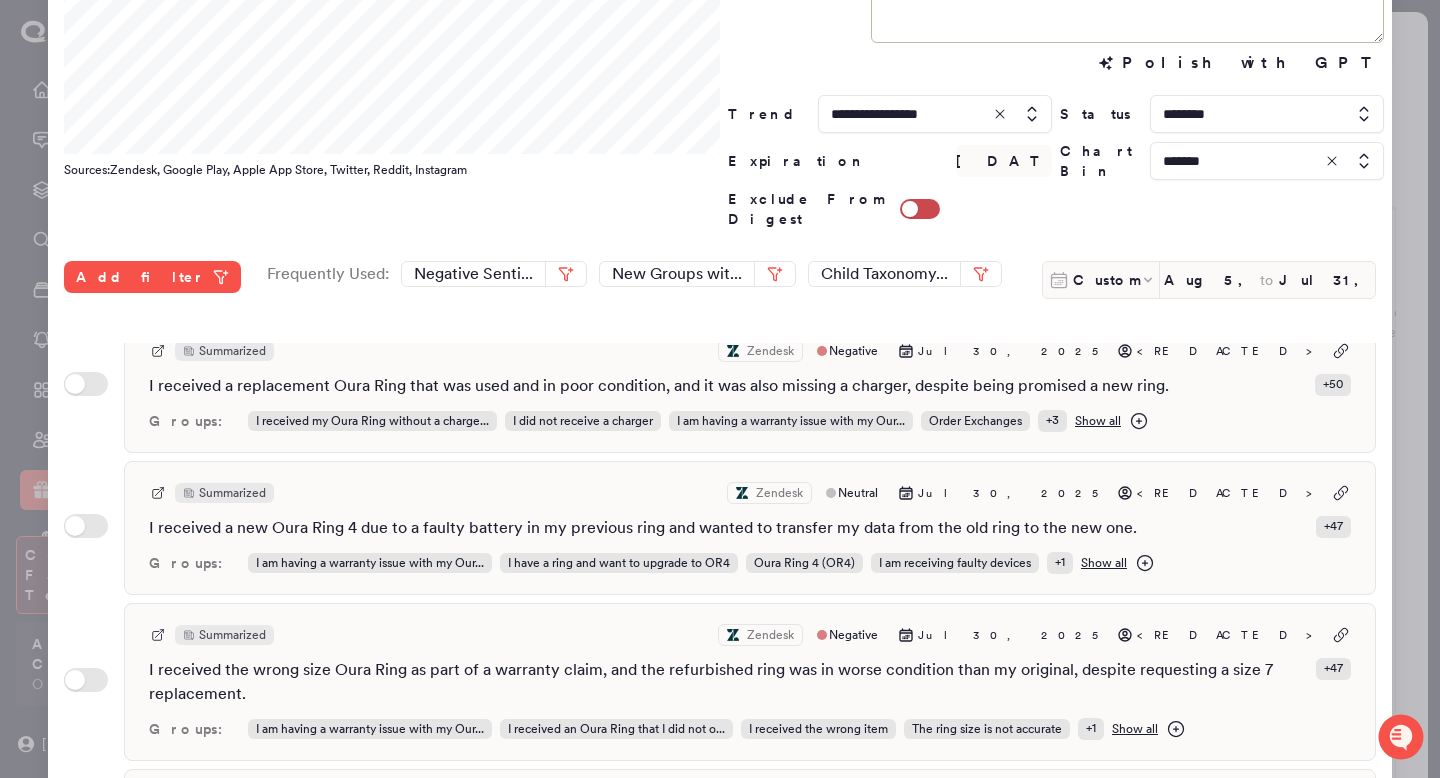scroll, scrollTop: 2366, scrollLeft: 0, axis: vertical 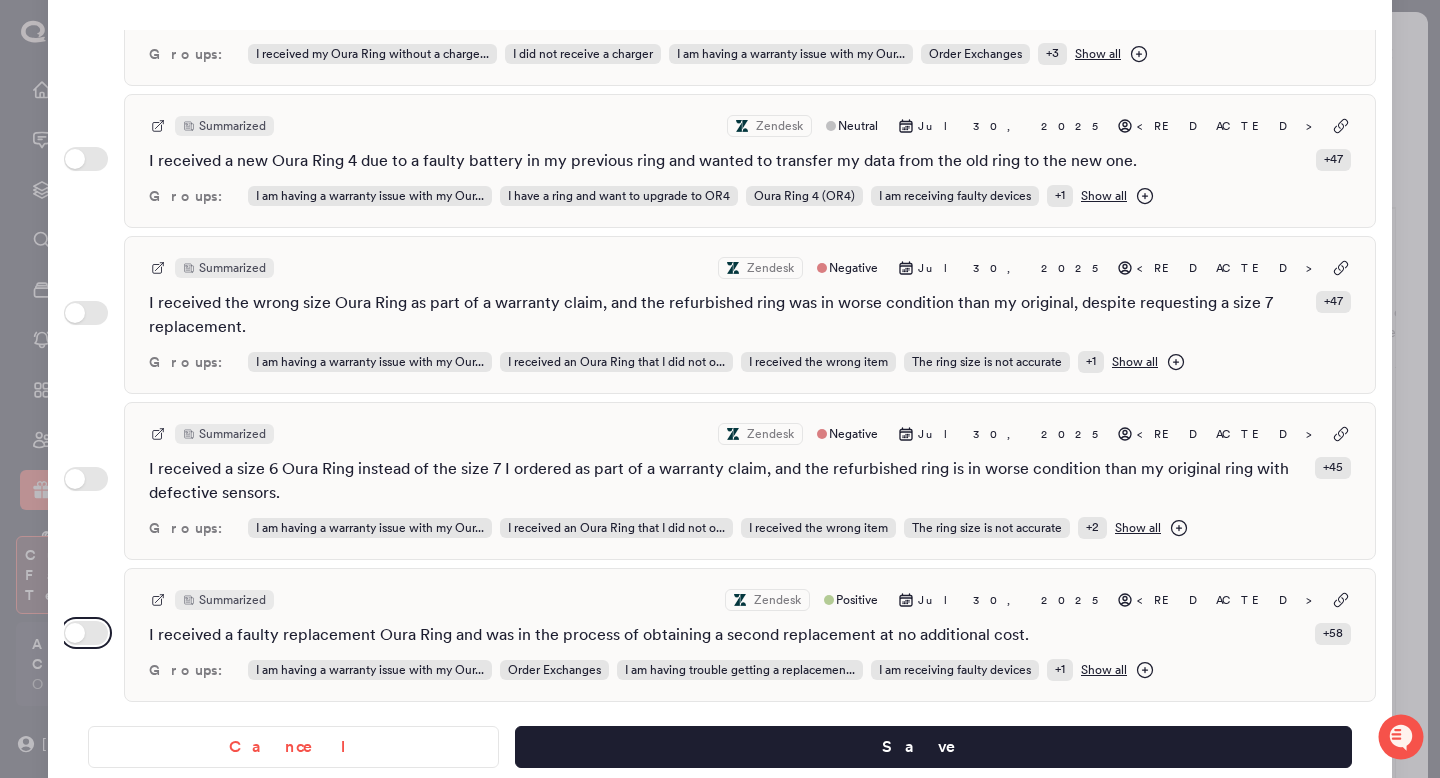 click on "Use setting" at bounding box center (86, 633) 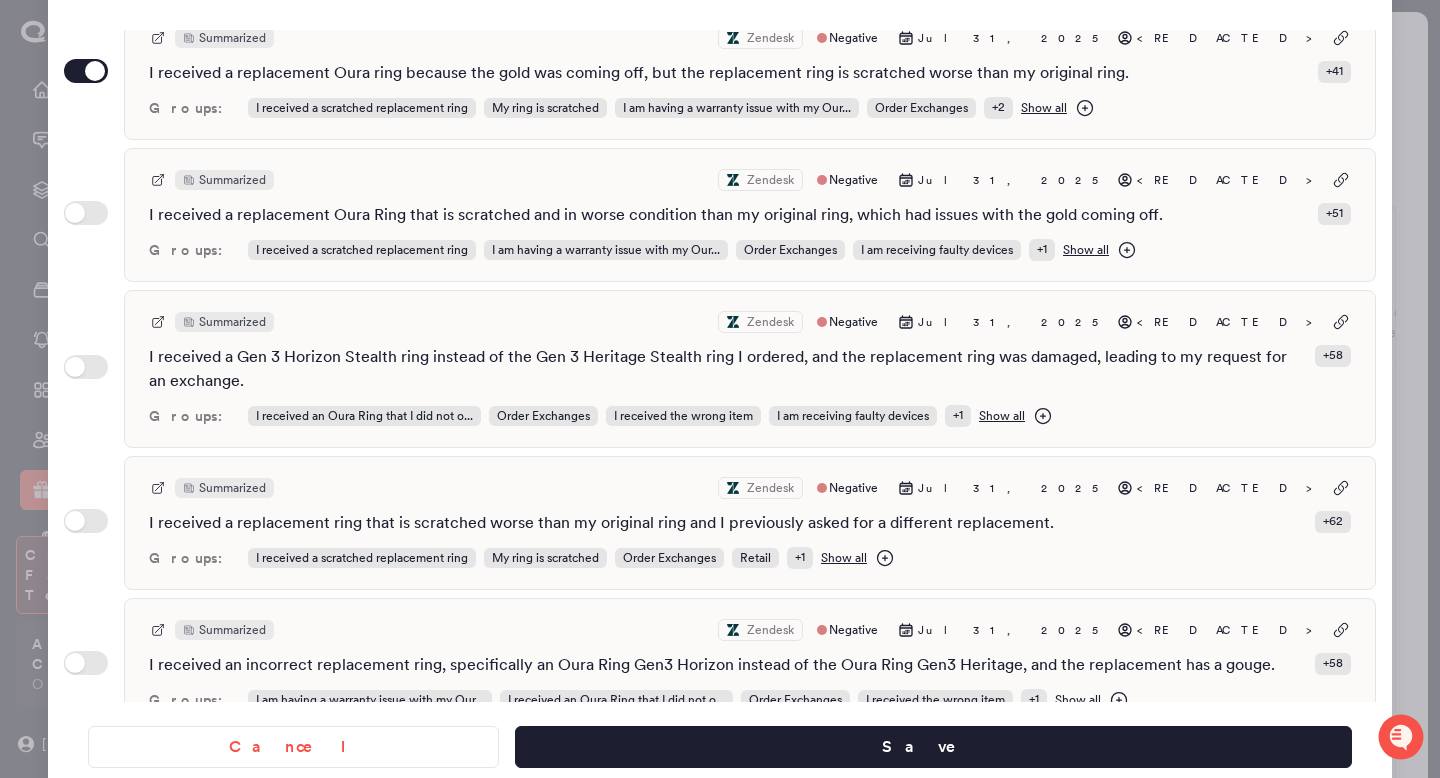 scroll, scrollTop: 0, scrollLeft: 0, axis: both 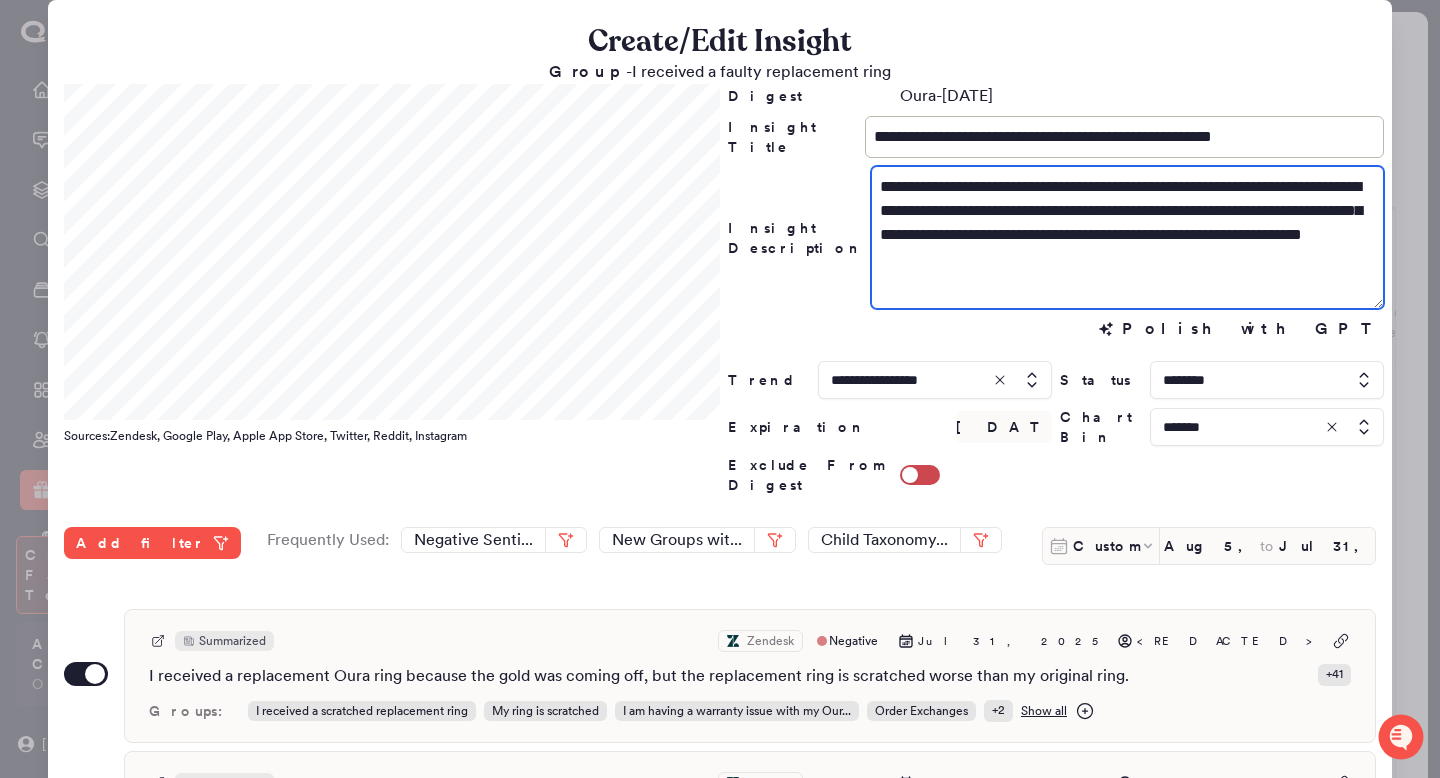 click on "**********" at bounding box center [1127, 237] 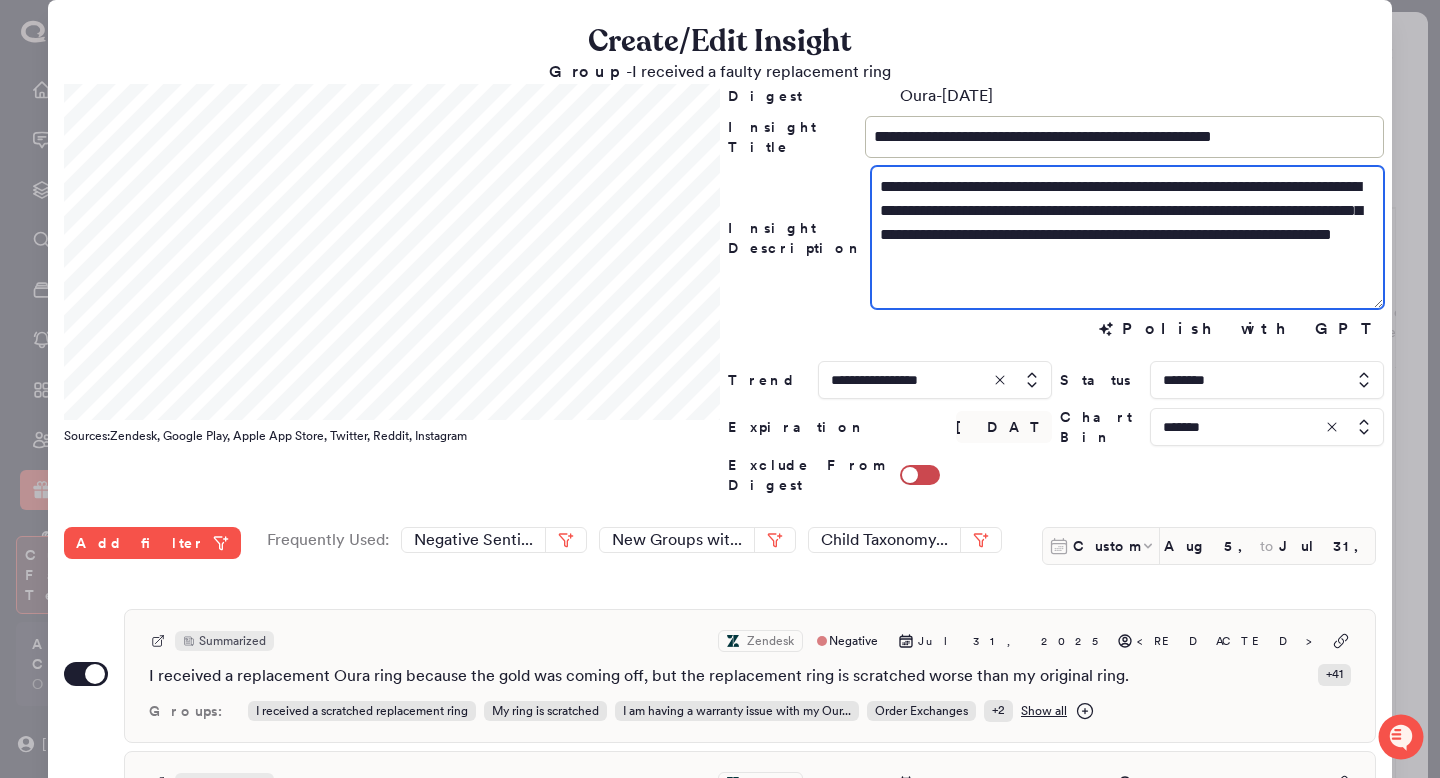 drag, startPoint x: 981, startPoint y: 264, endPoint x: 1288, endPoint y: 234, distance: 308.4623 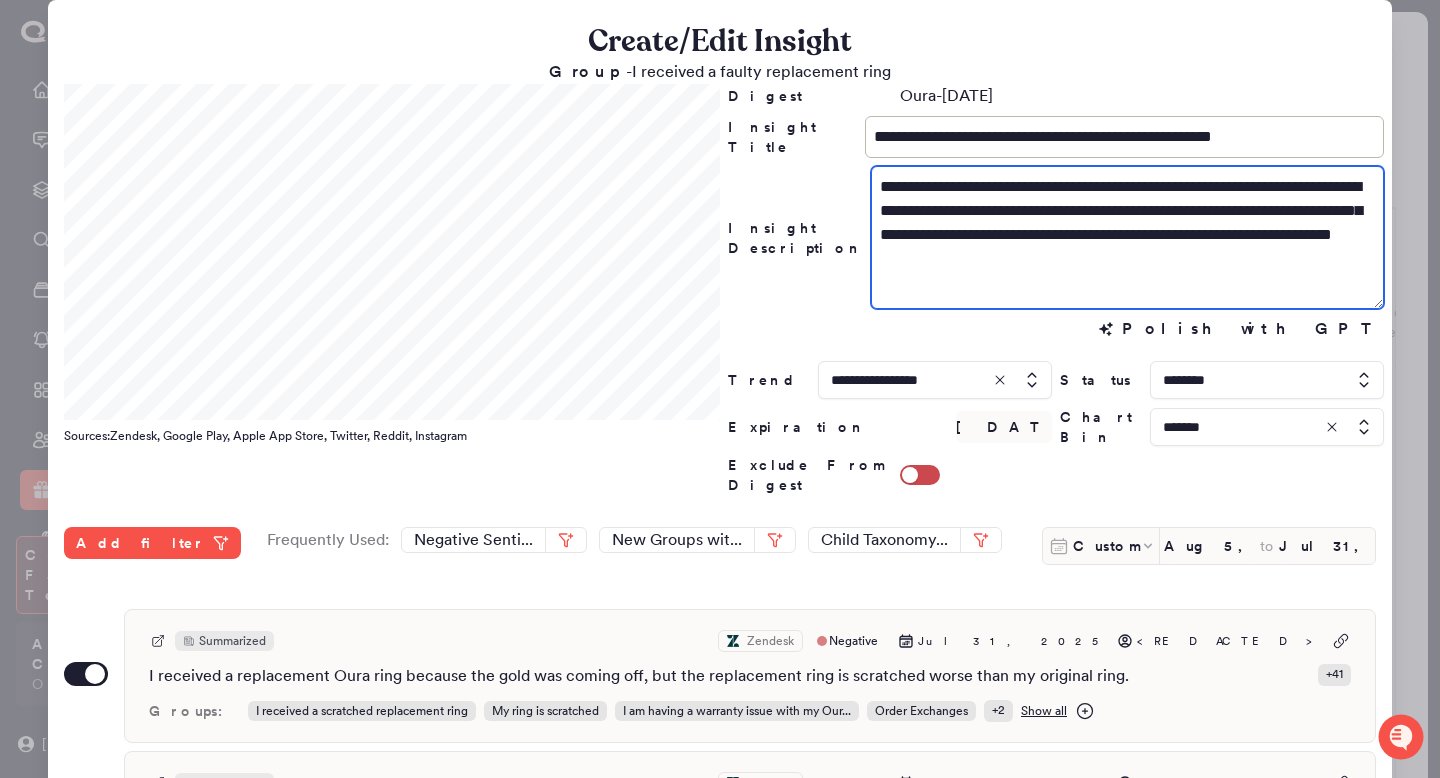 click on "**********" at bounding box center [1127, 237] 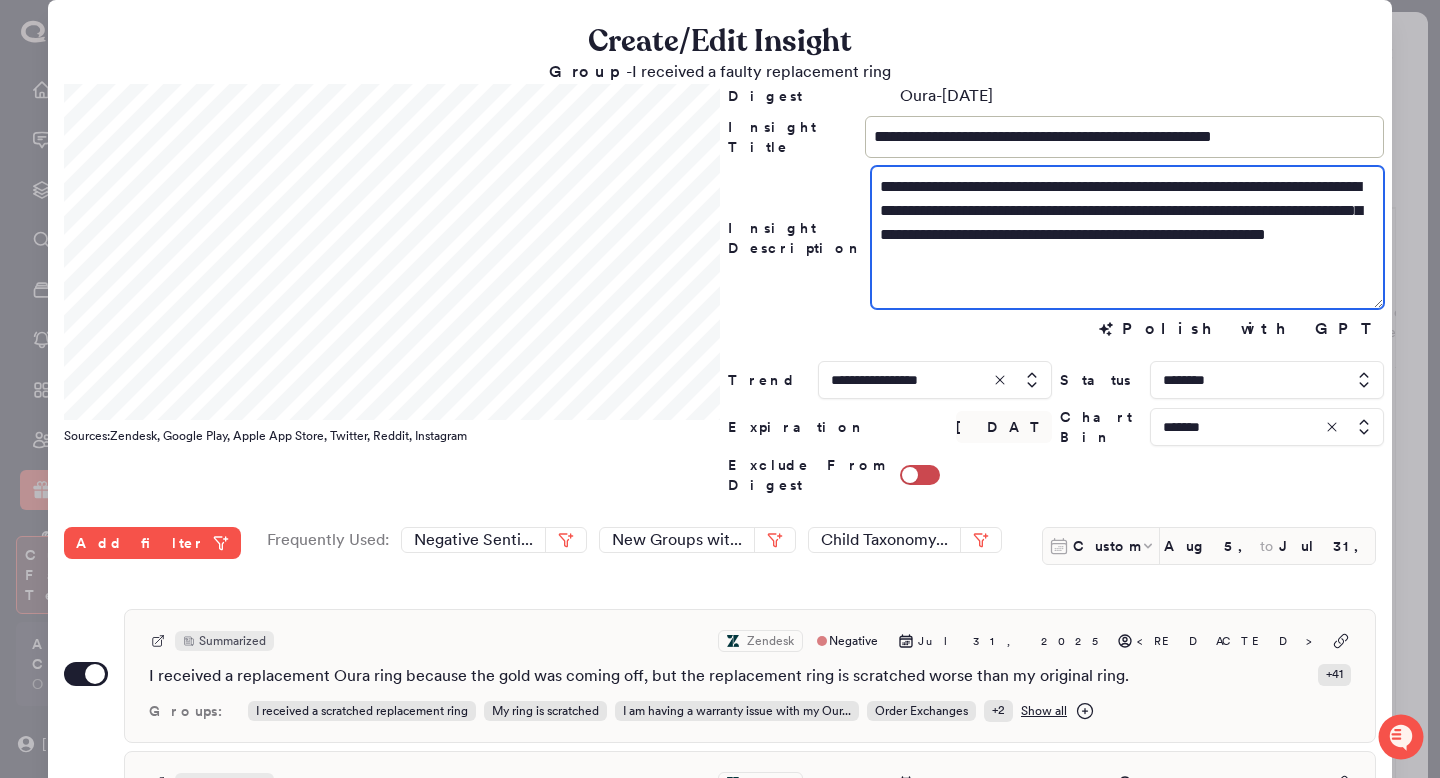 drag, startPoint x: 1075, startPoint y: 260, endPoint x: 948, endPoint y: 262, distance: 127.01575 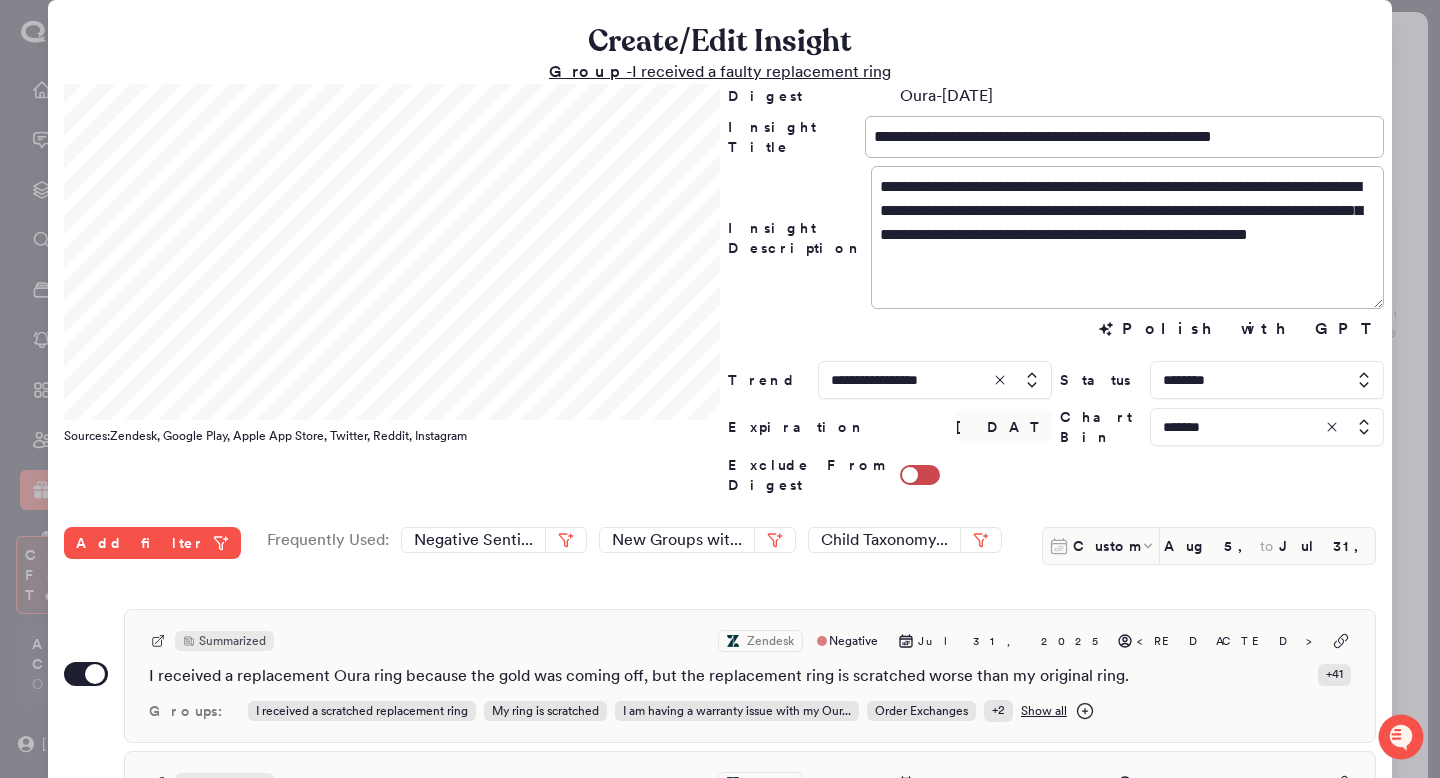 click on "Group - I received a faulty replacement ring" at bounding box center (720, 71) 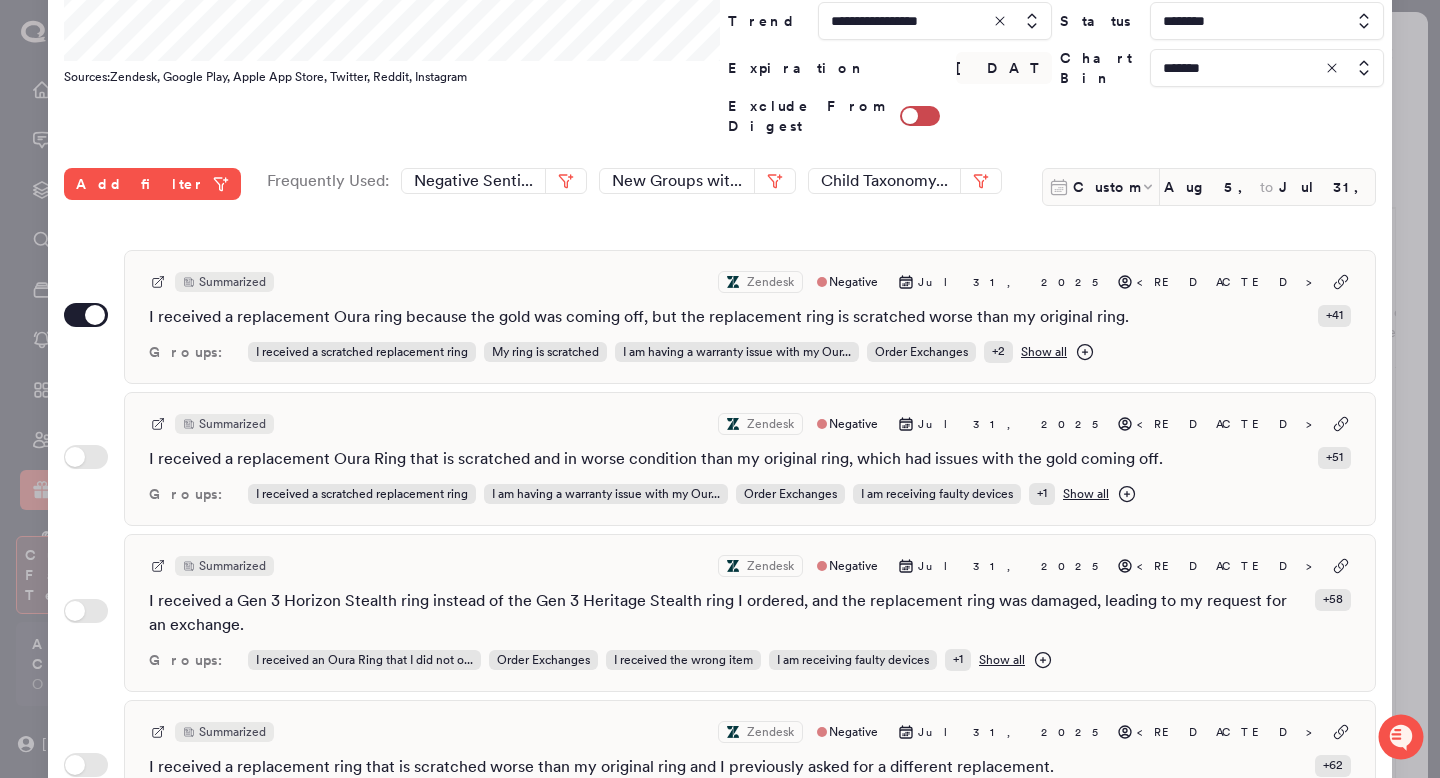 scroll, scrollTop: 395, scrollLeft: 0, axis: vertical 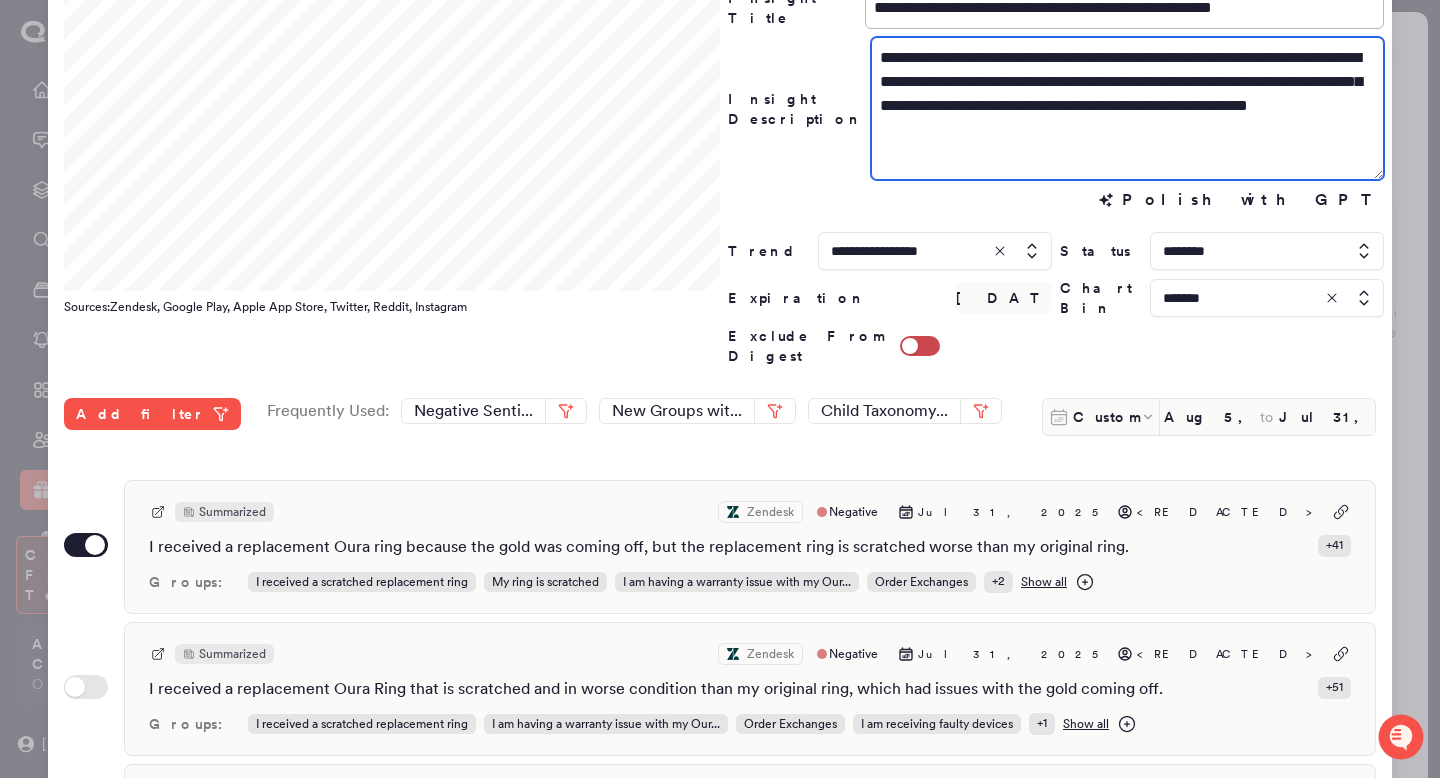 drag, startPoint x: 1050, startPoint y: 136, endPoint x: 913, endPoint y: 137, distance: 137.00365 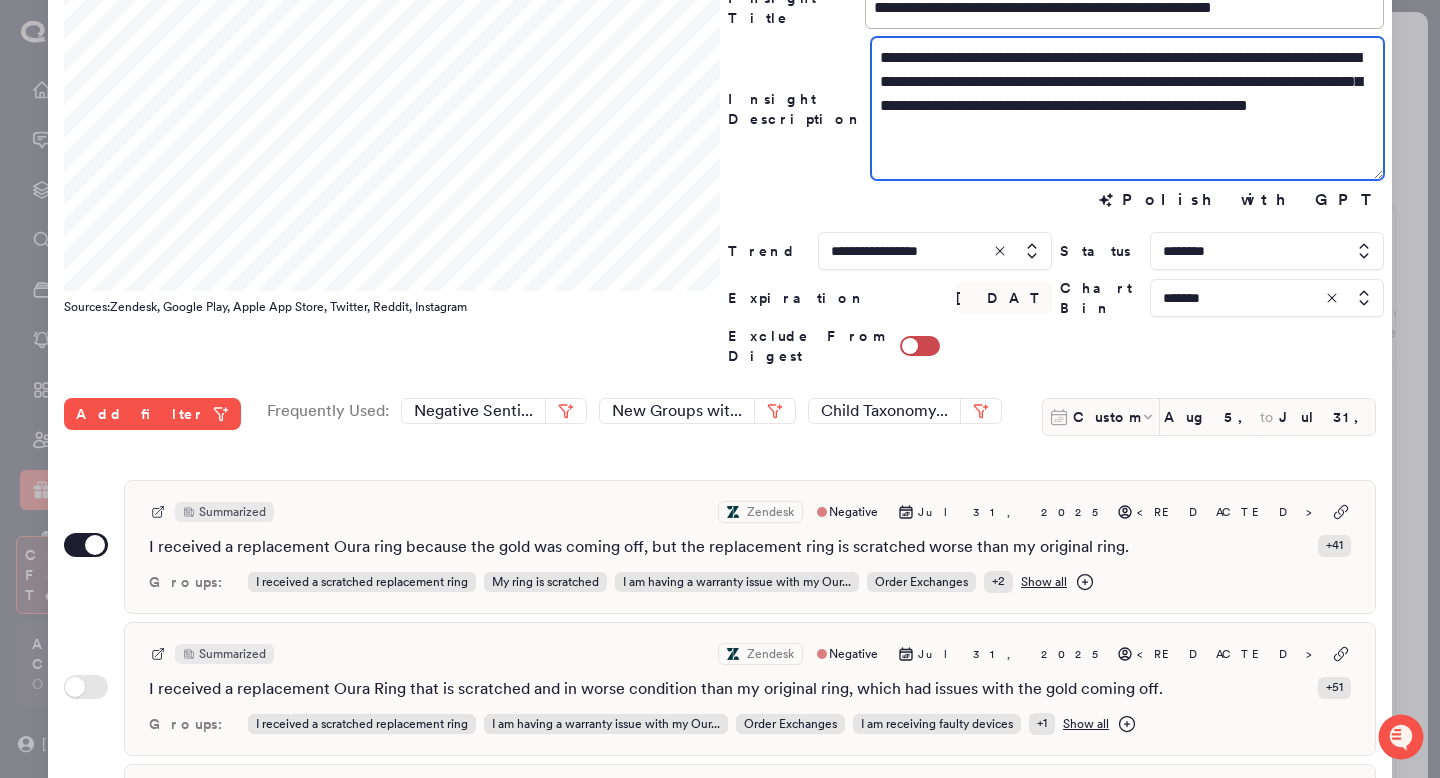 click on "**********" at bounding box center [1127, 108] 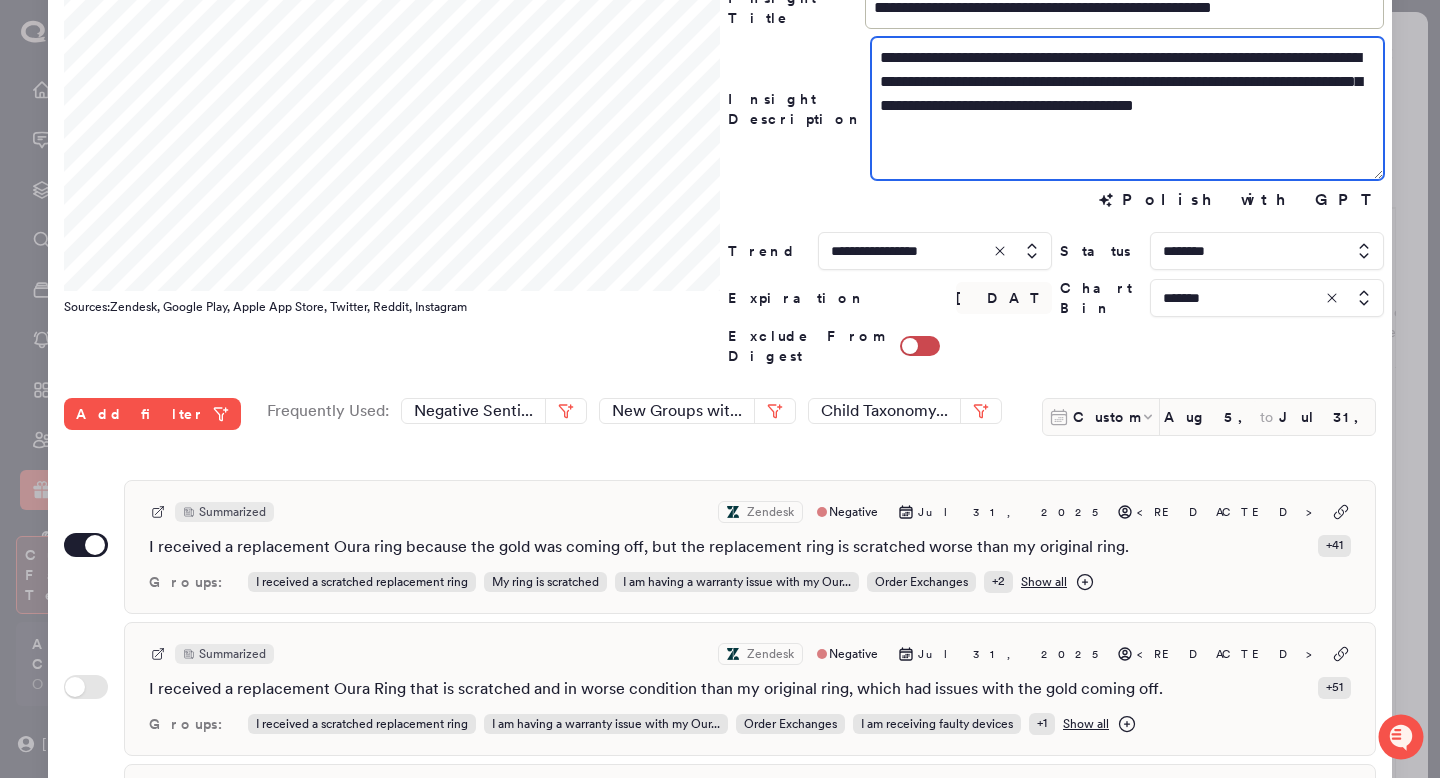 click on "**********" at bounding box center (1127, 108) 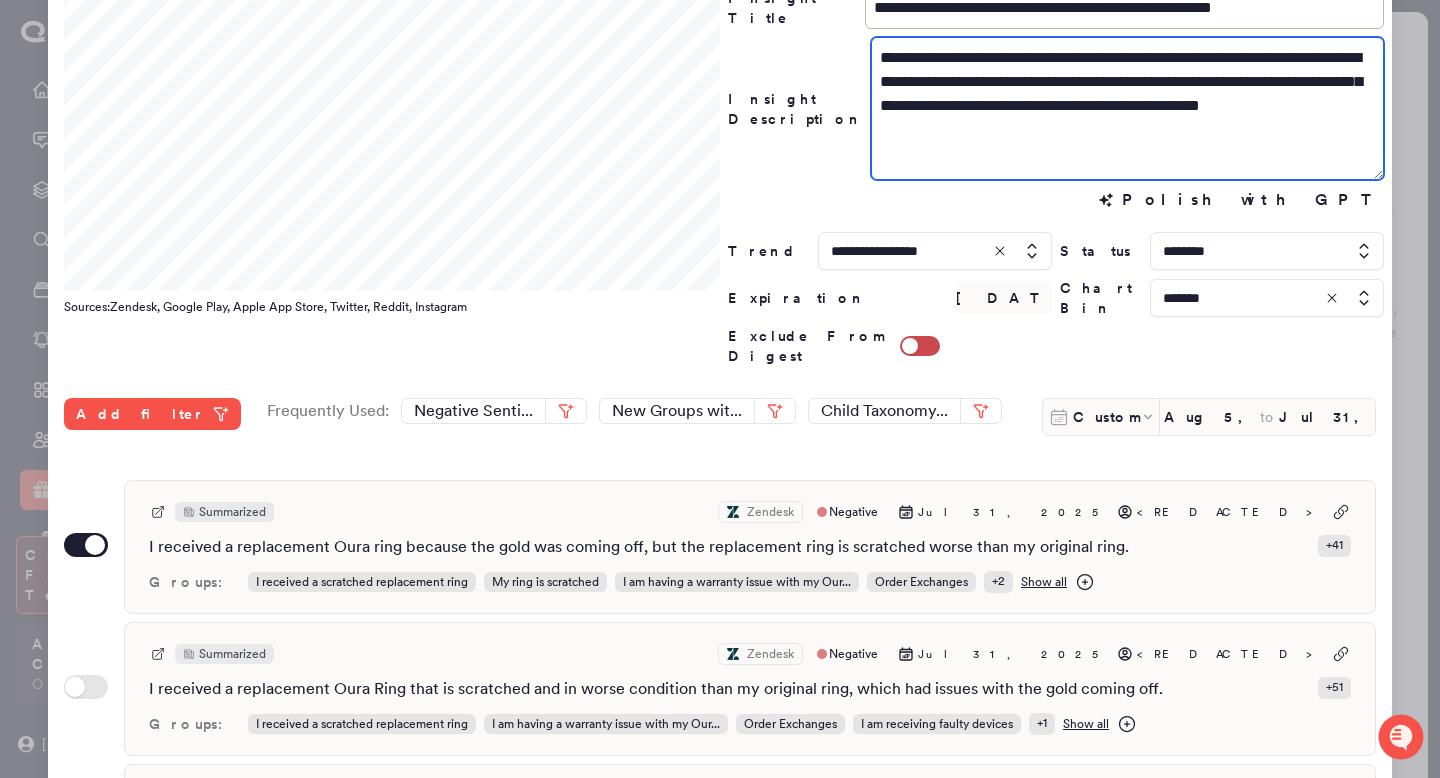 click on "**********" at bounding box center (1127, 108) 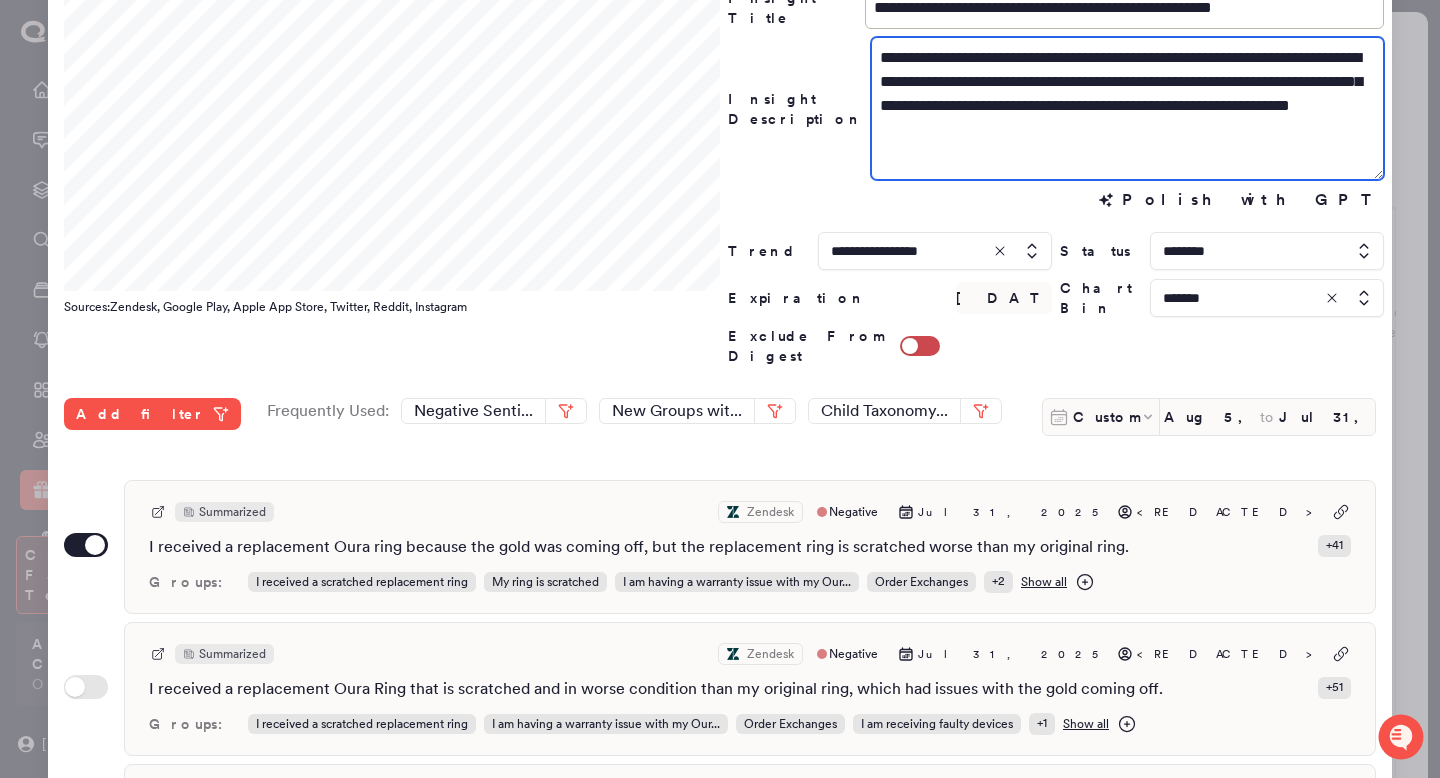 scroll, scrollTop: 579, scrollLeft: 0, axis: vertical 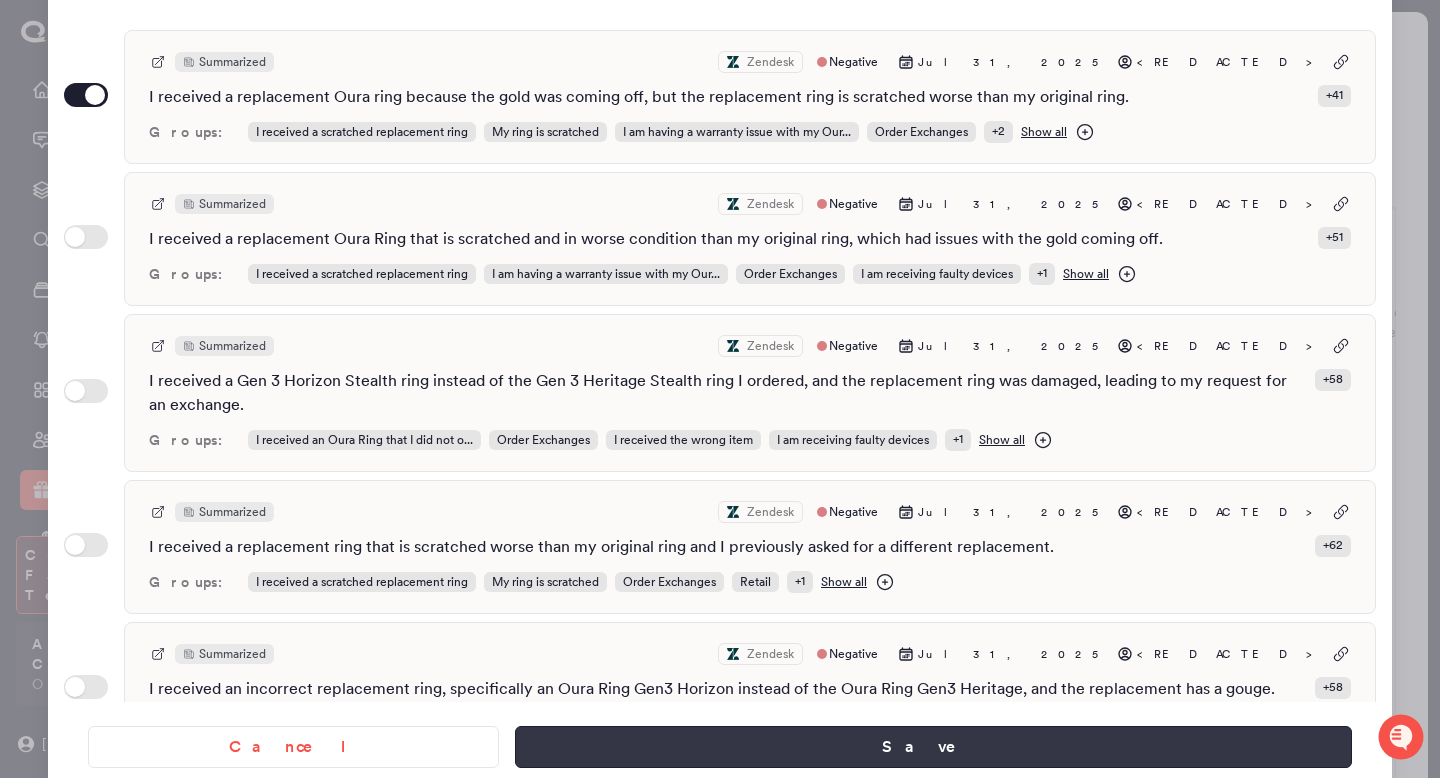 type on "**********" 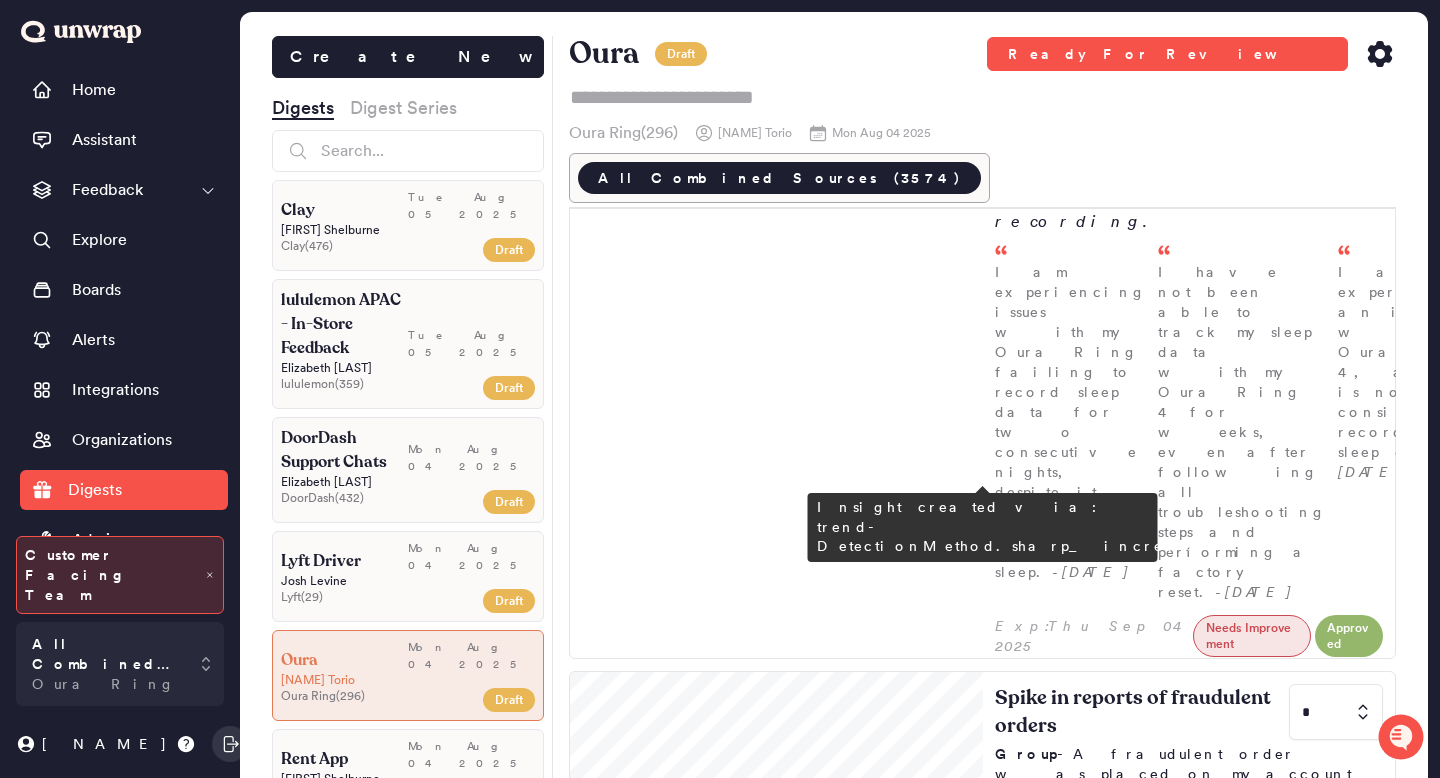 scroll, scrollTop: 1224, scrollLeft: 0, axis: vertical 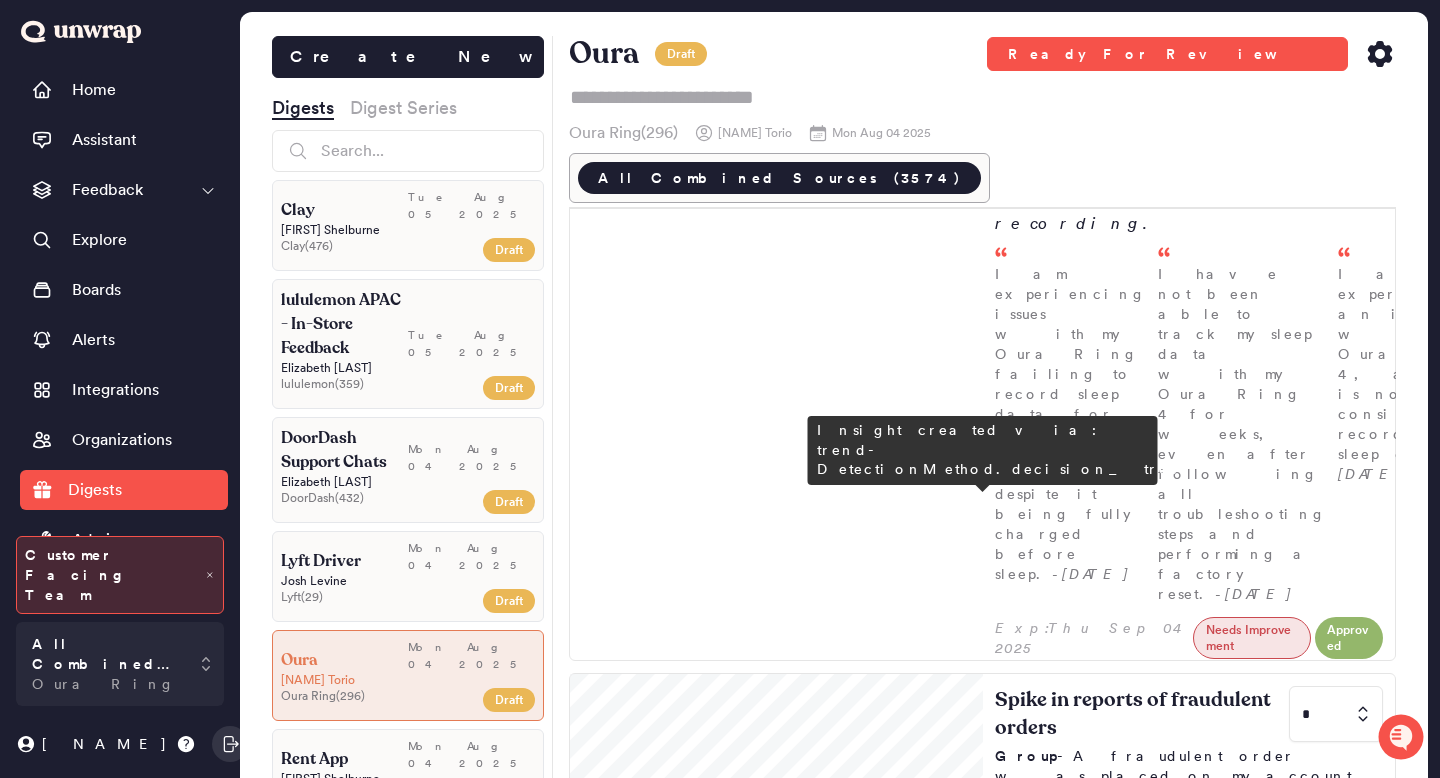 click at bounding box center (1336, 1370) 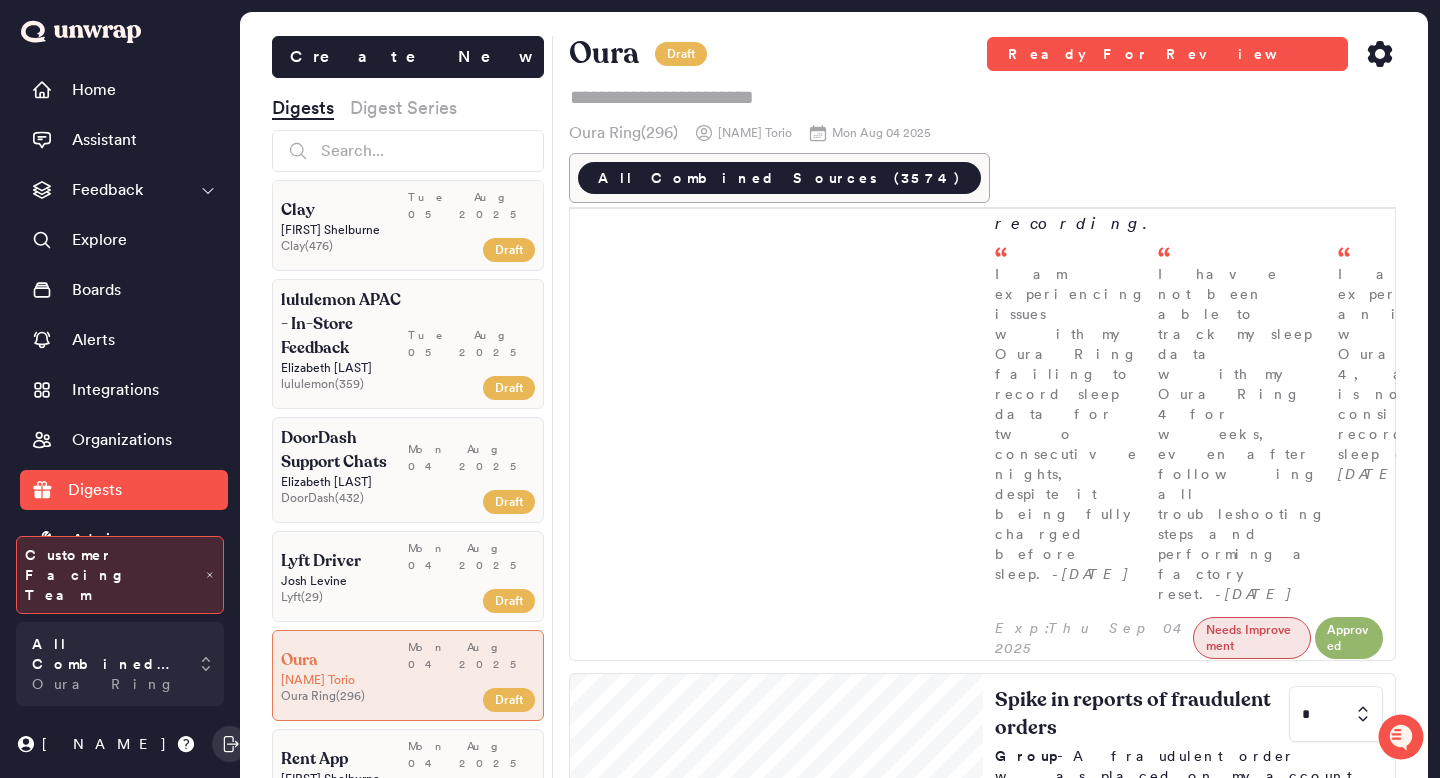 scroll, scrollTop: 51, scrollLeft: 0, axis: vertical 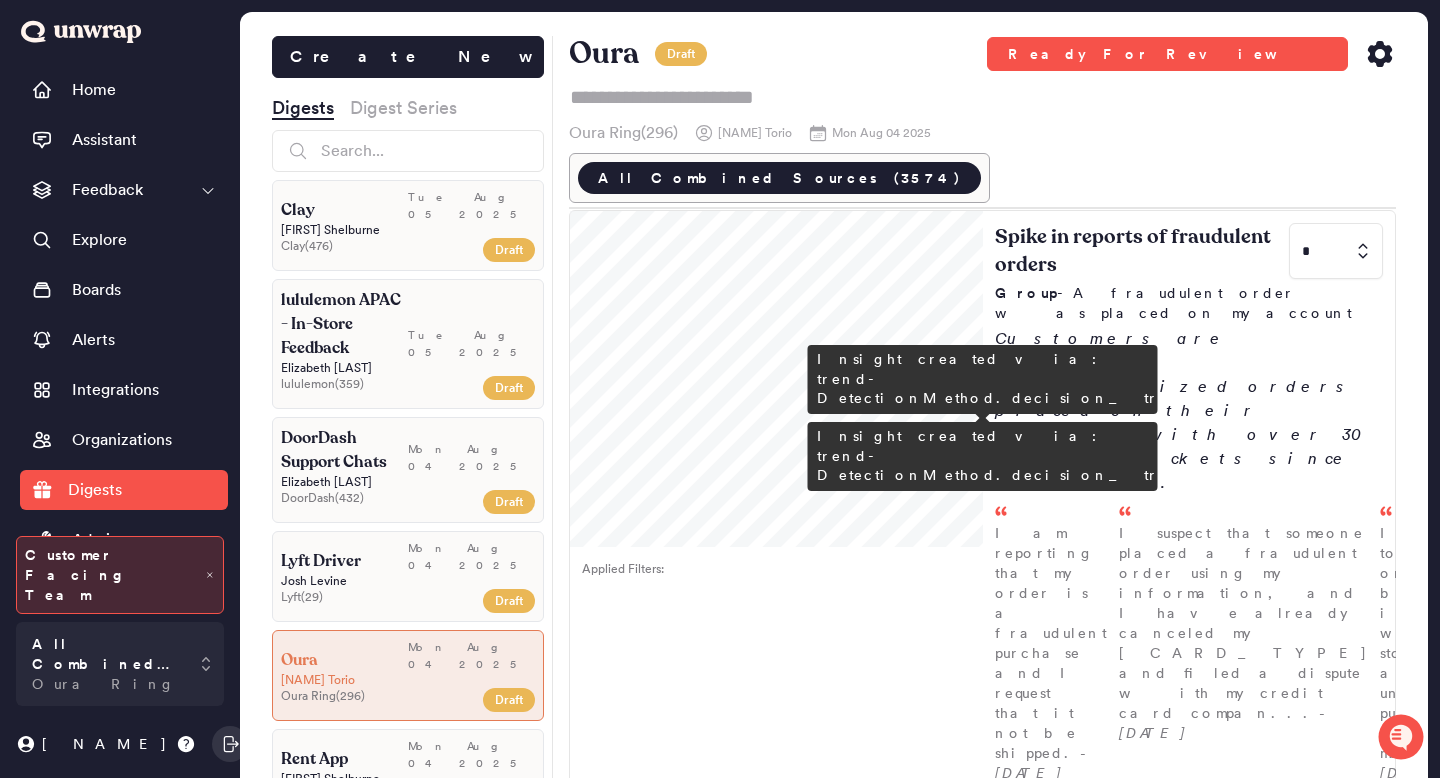 type on "*" 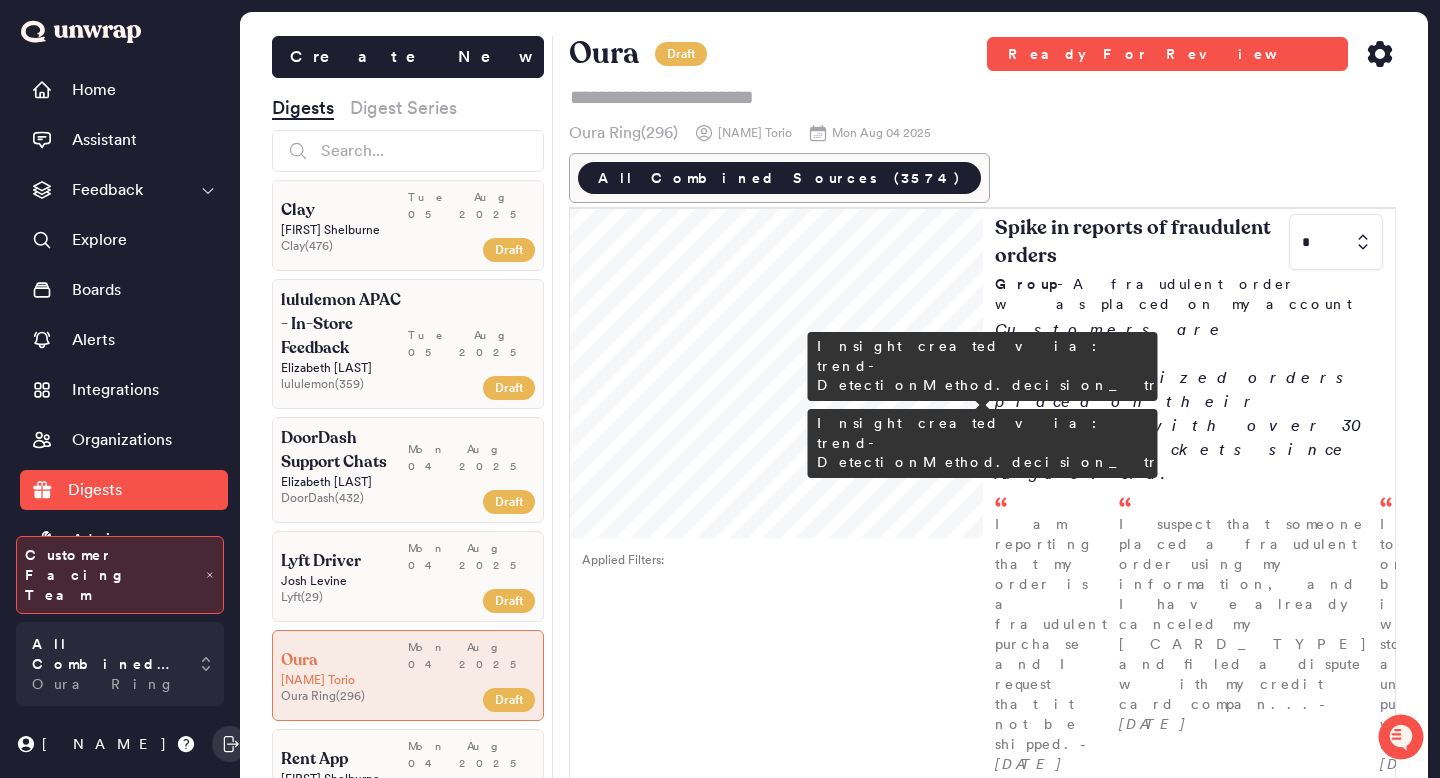 scroll, scrollTop: 1701, scrollLeft: 0, axis: vertical 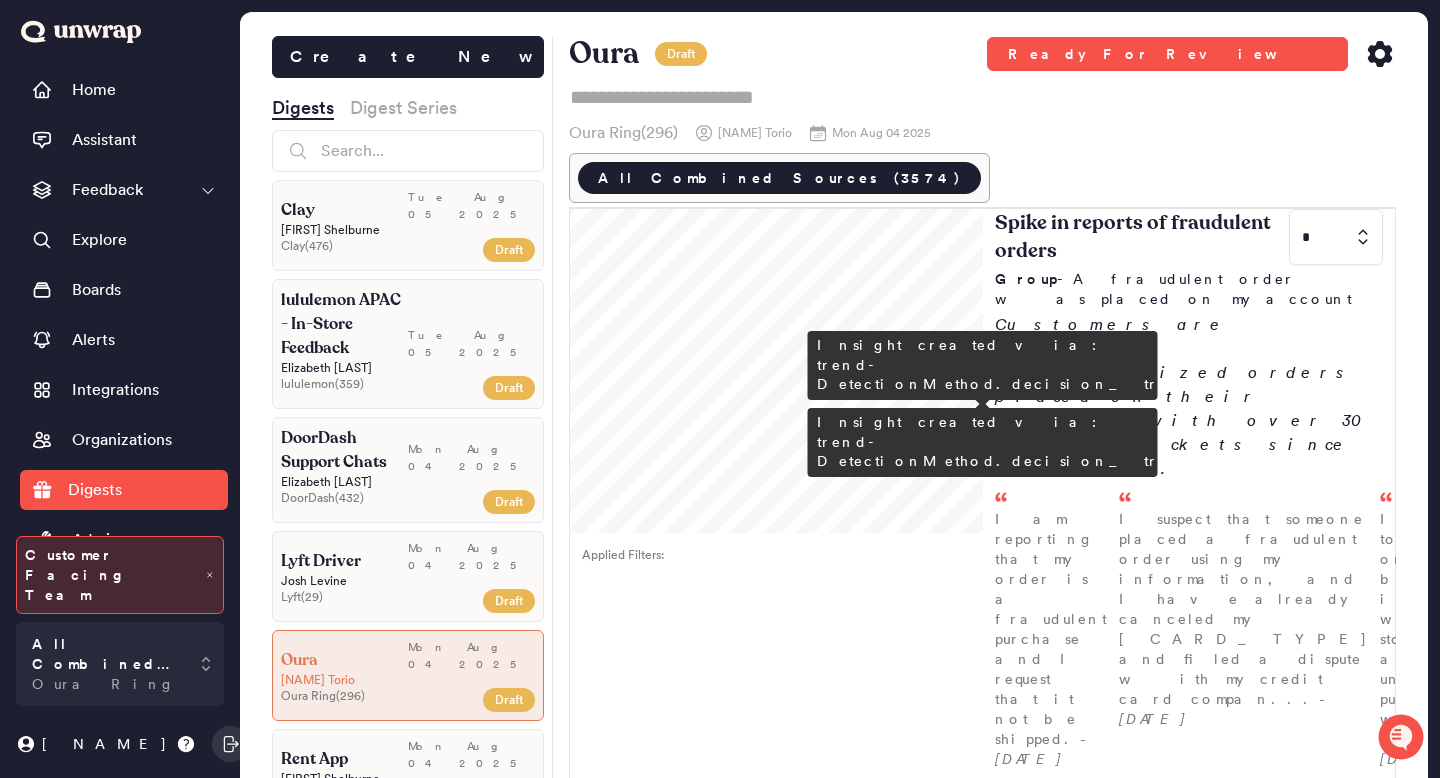 click at bounding box center [1336, 1443] 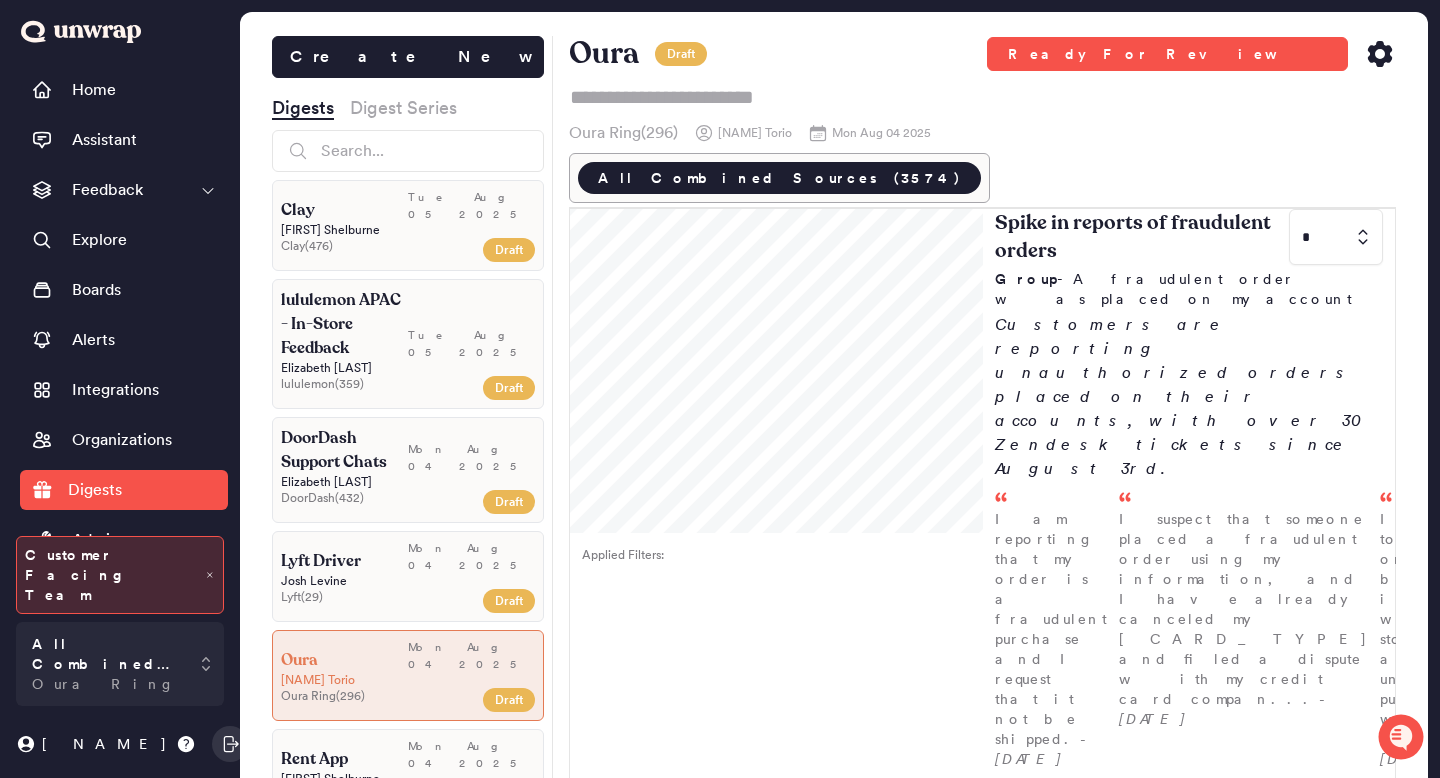 scroll, scrollTop: 138, scrollLeft: 0, axis: vertical 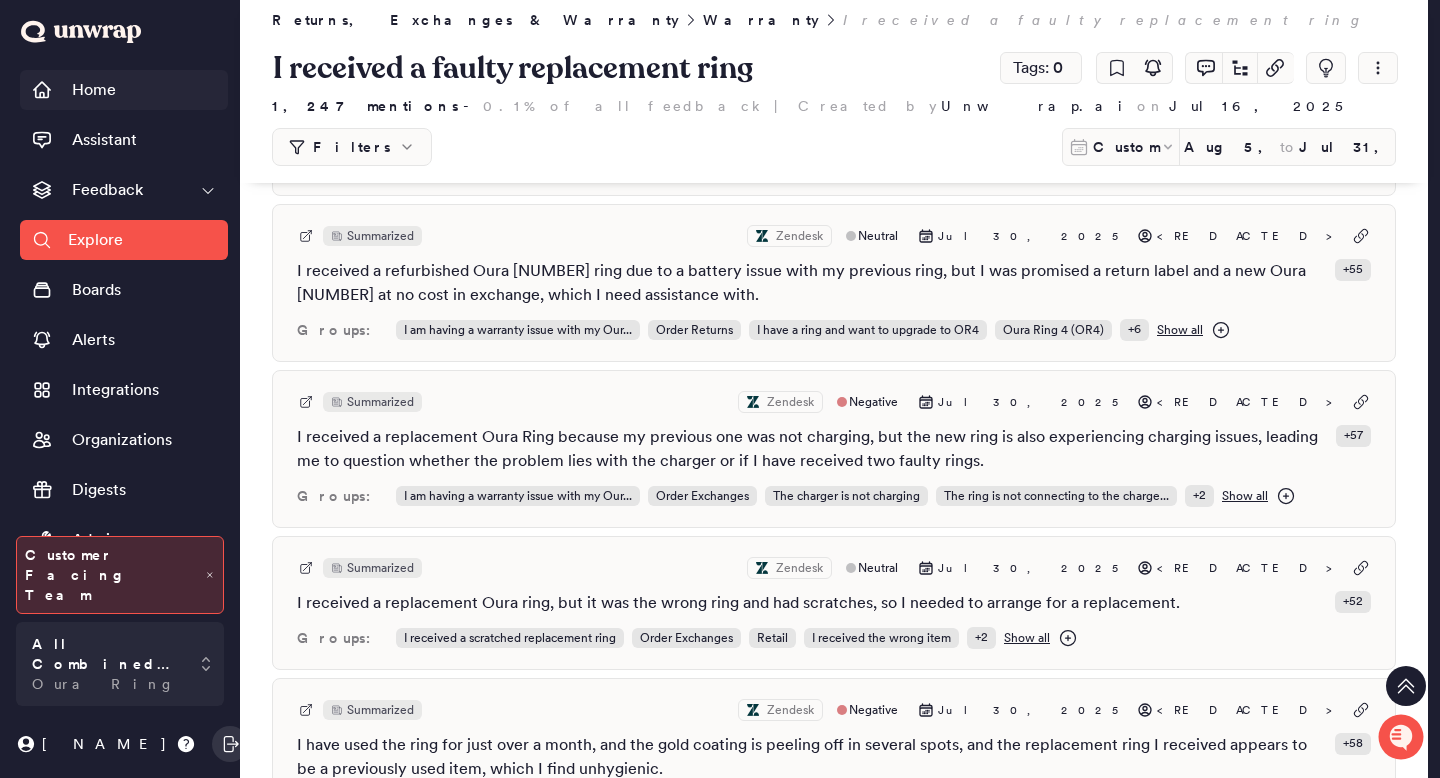click on "Home" at bounding box center (124, 90) 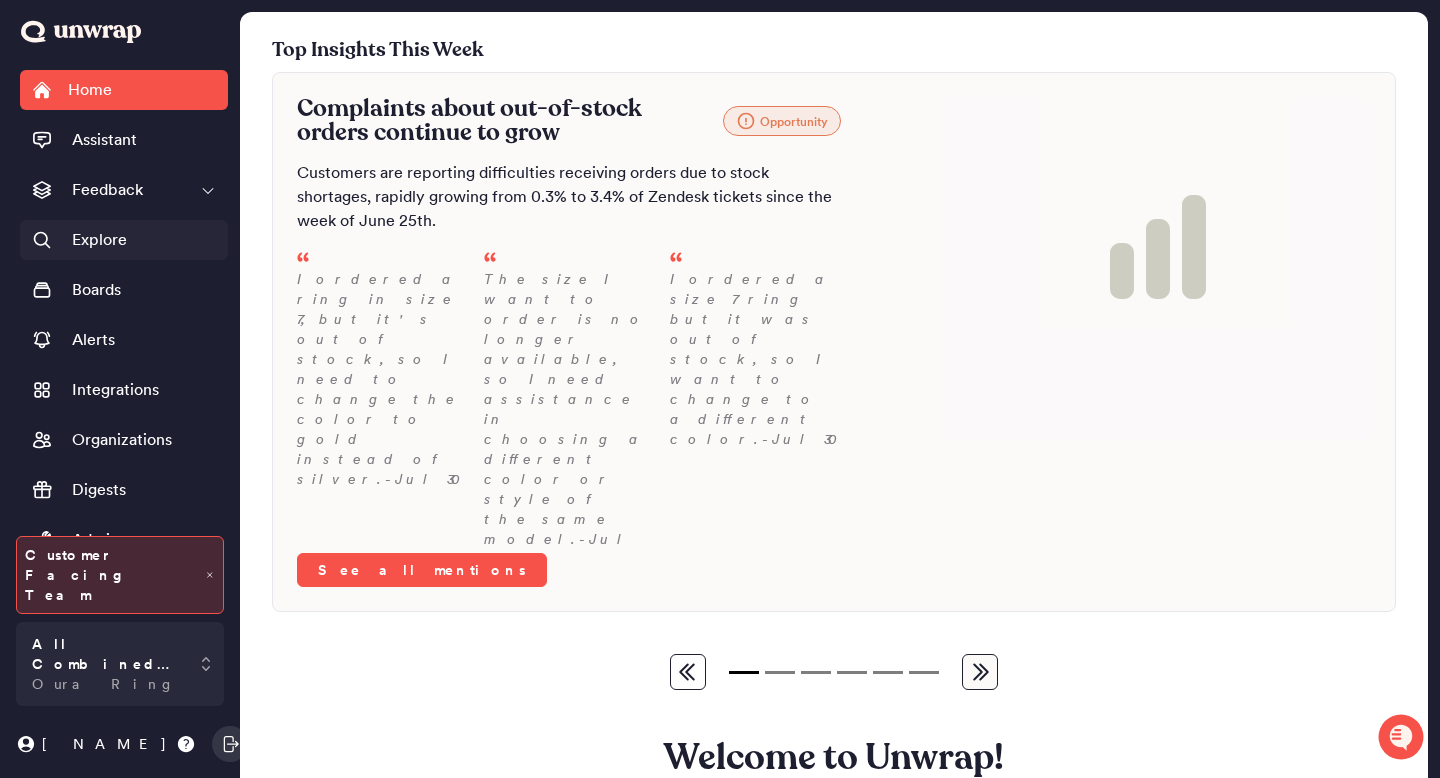 click on "Explore" at bounding box center (99, 240) 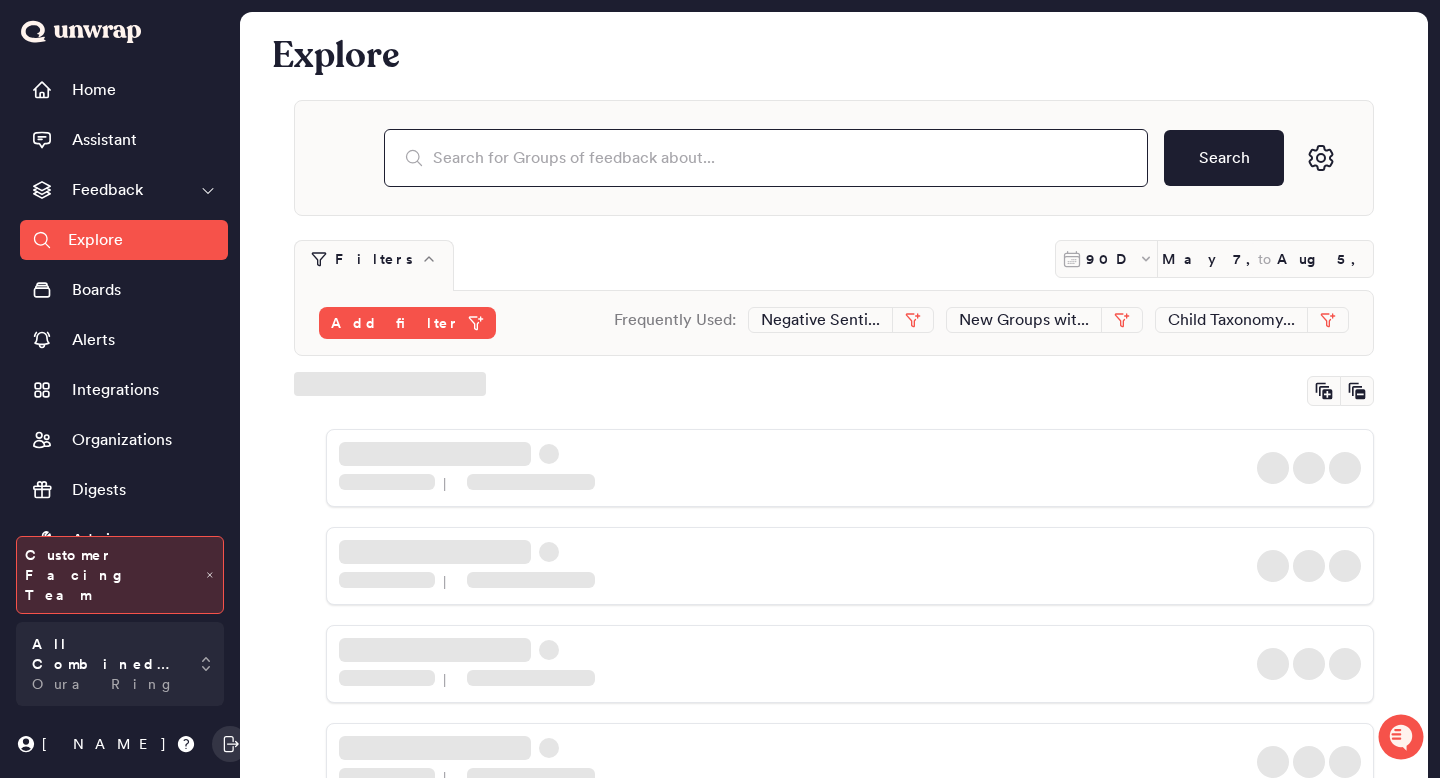 click at bounding box center [766, 158] 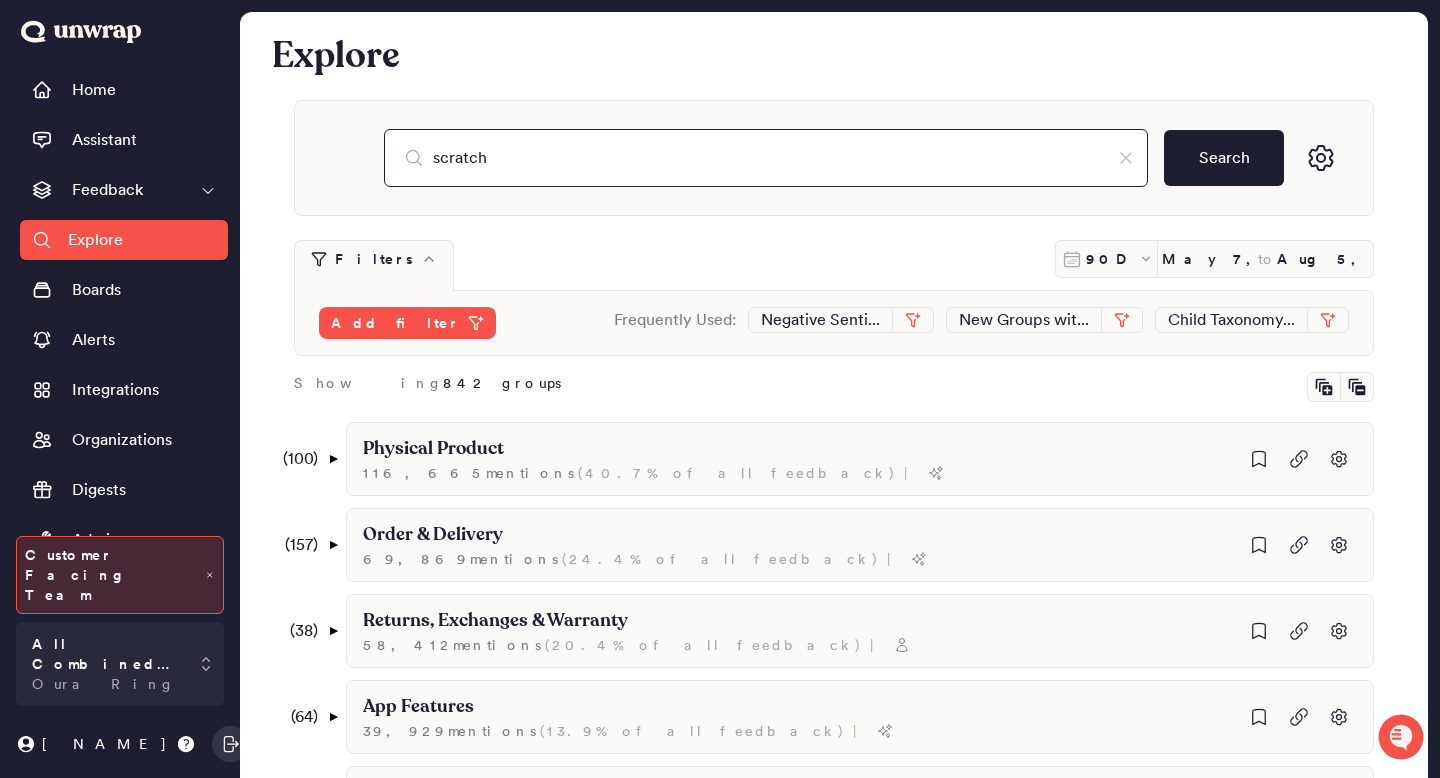 type on "scratch" 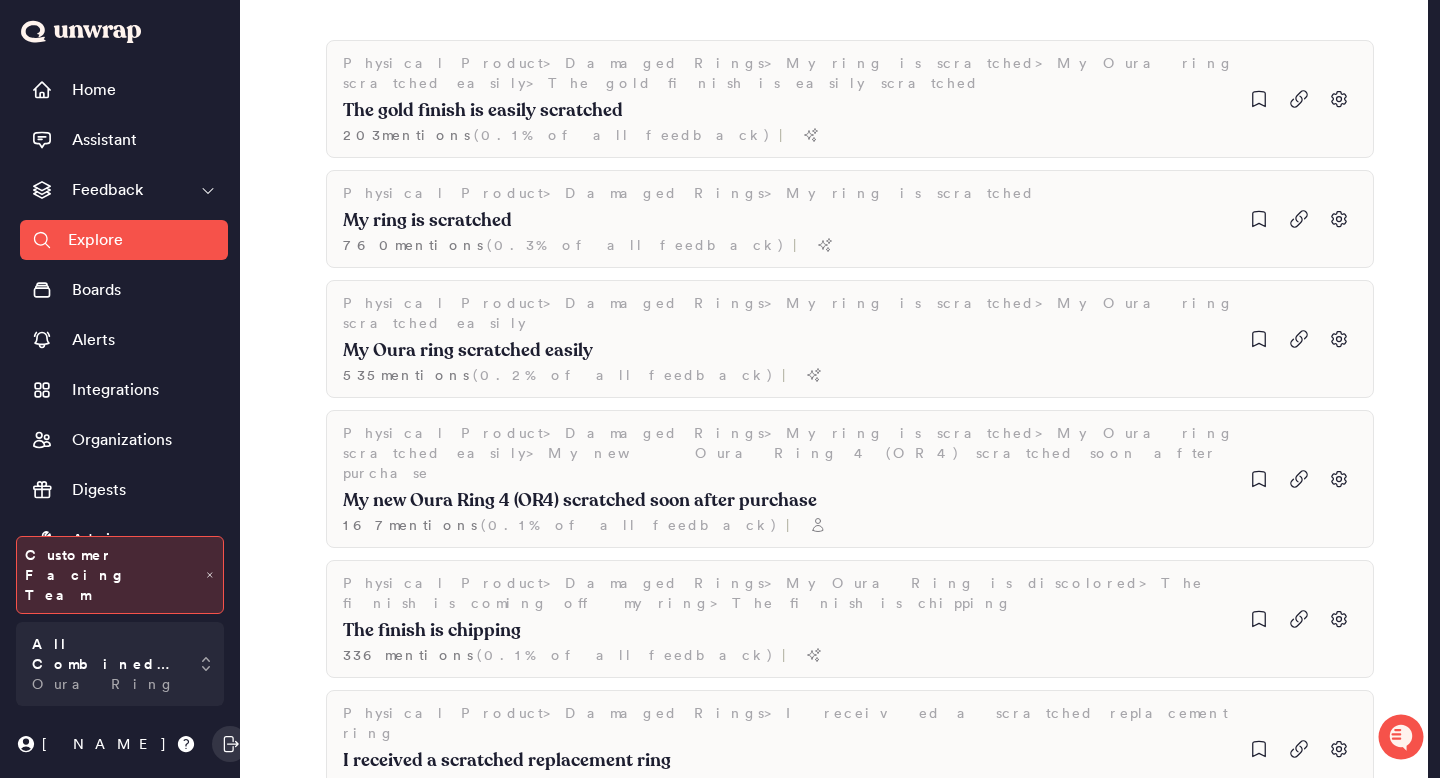 scroll, scrollTop: 520, scrollLeft: 0, axis: vertical 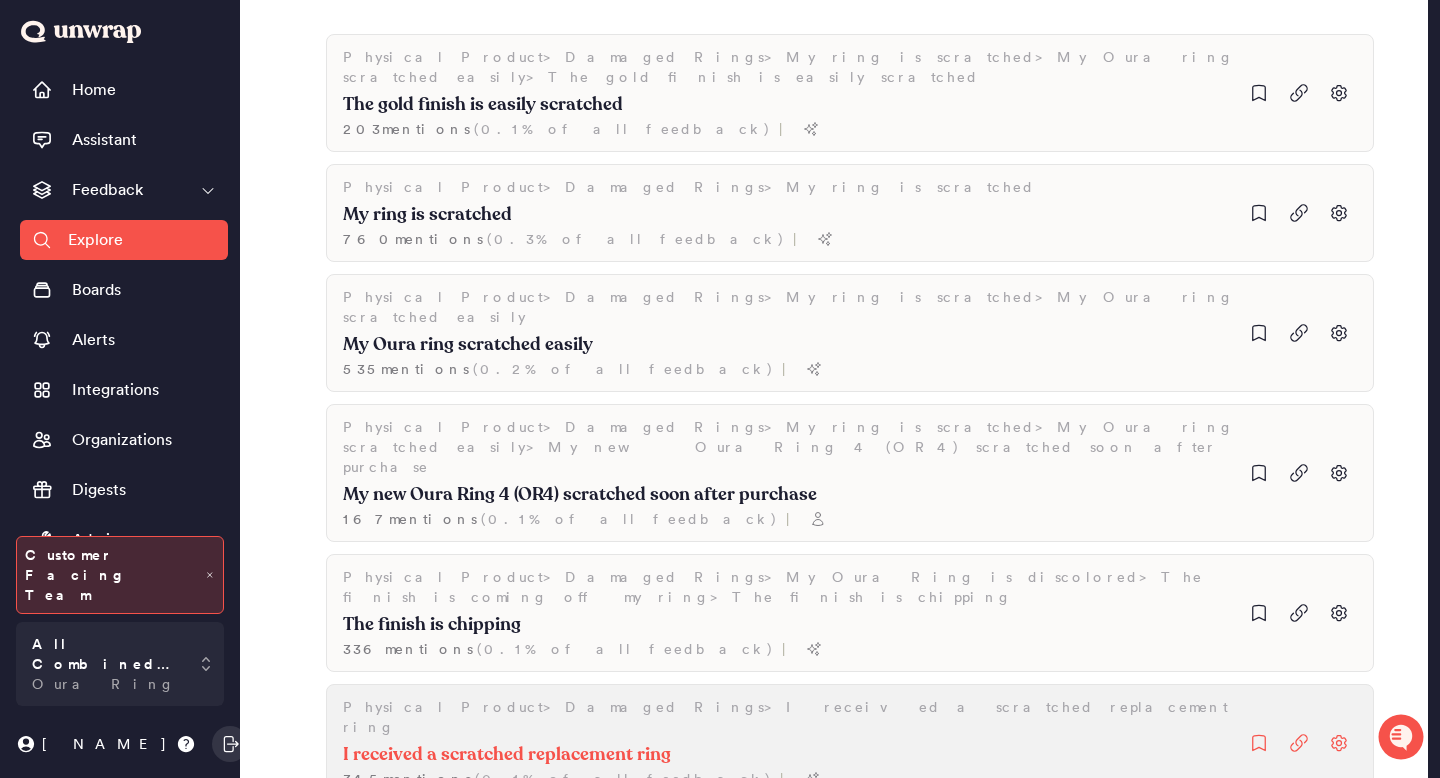 click on "I received a scratched replacement ring 345  mention s   ( 0.1% of all feedback ) |" at bounding box center (790, 115) 